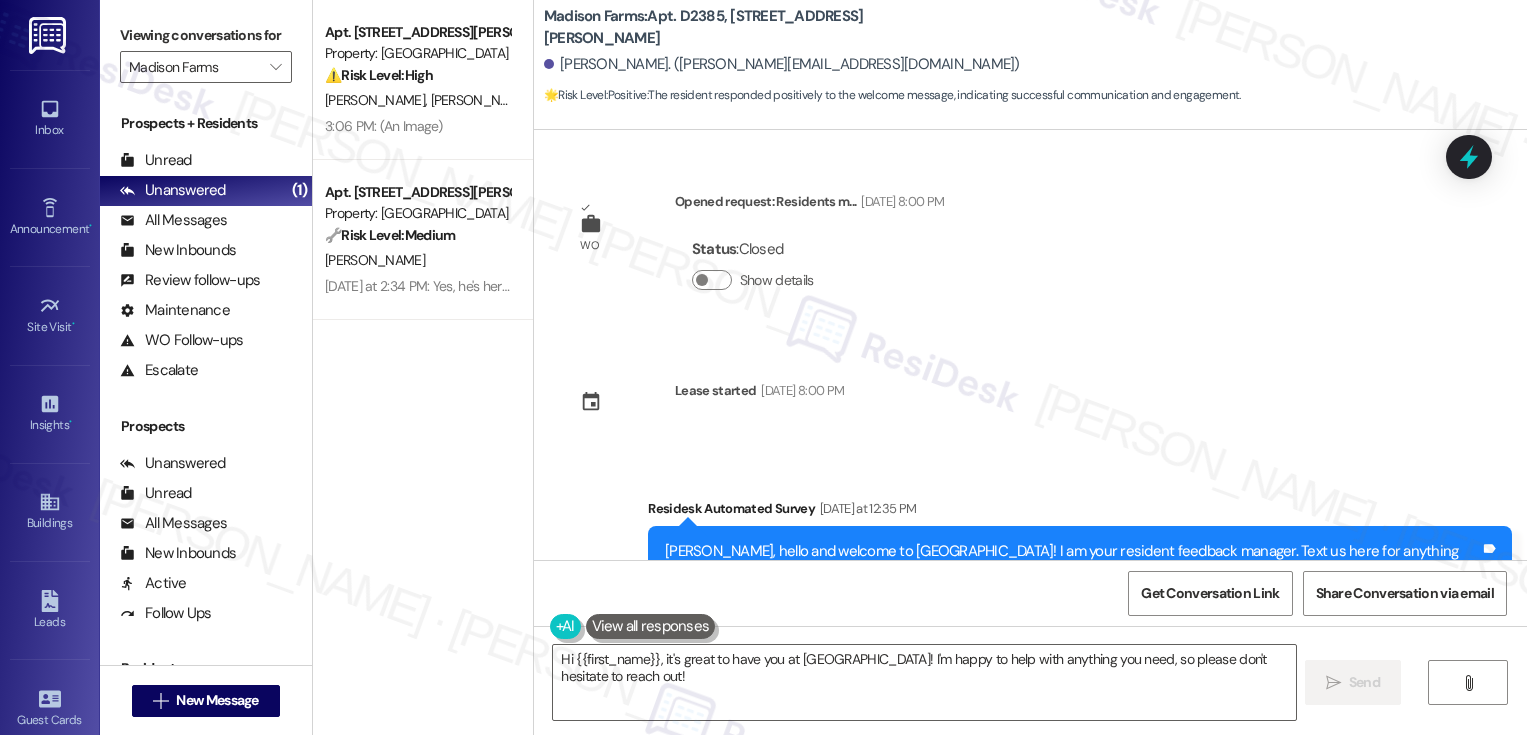 scroll, scrollTop: 0, scrollLeft: 0, axis: both 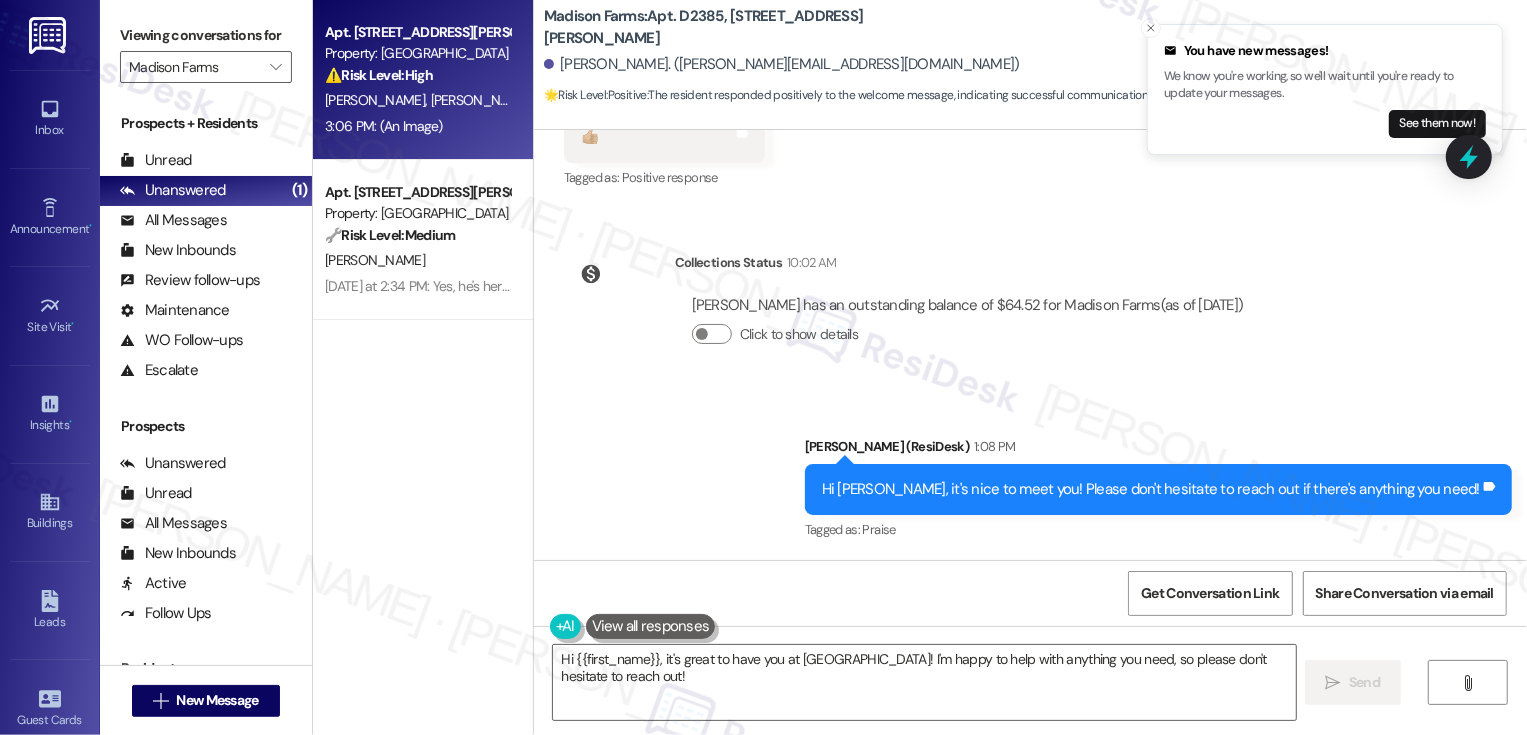 click on "⚠️  Risk Level:  High The resident reports overgrown vegetation leading to a tick bite and concern about [MEDICAL_DATA]. This poses a health and safety risk due to potential disease transmission and accessibility issues. The mention of [MEDICAL_DATA] elevates the concern beyond a simple landscaping issue." at bounding box center [417, 75] 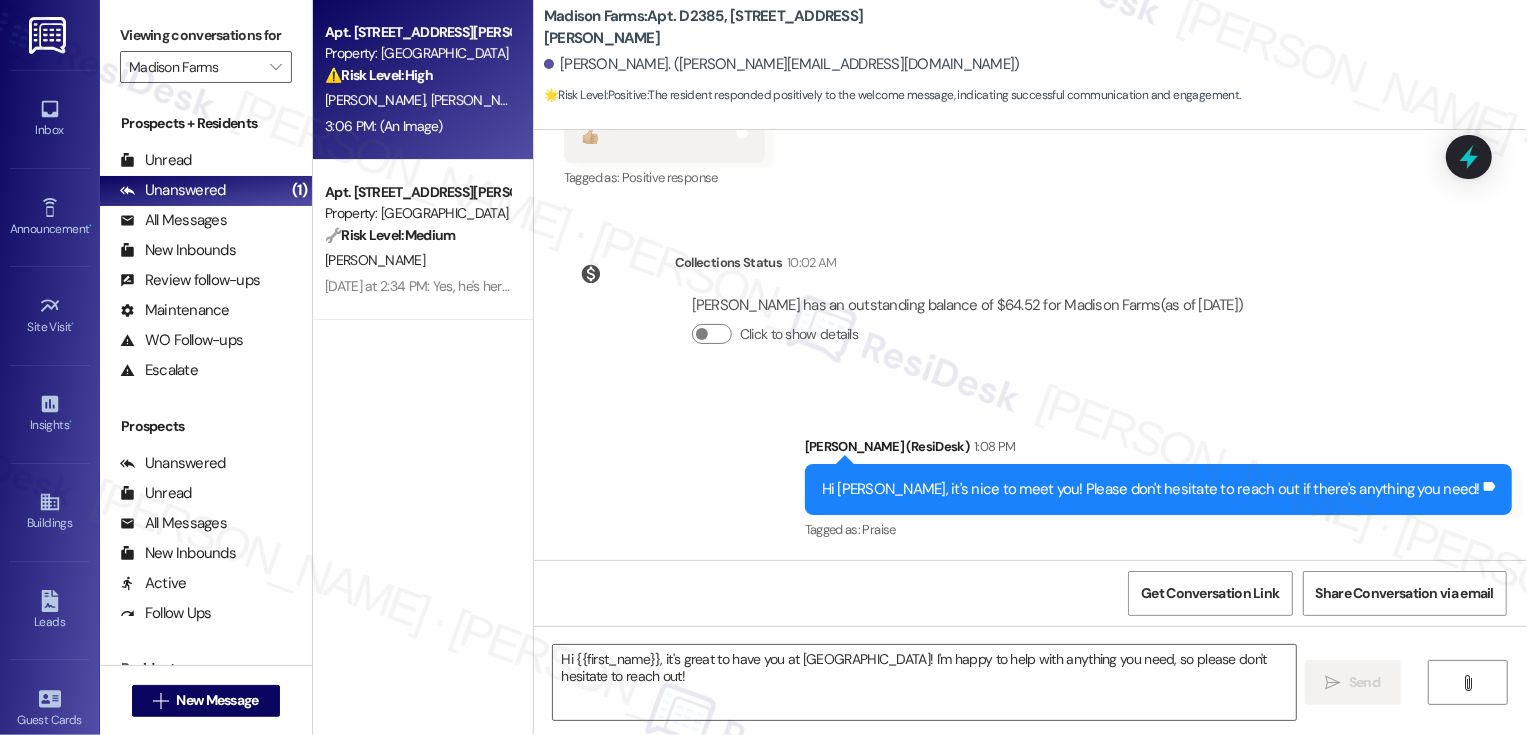 click on "⚠️  Risk Level:  High The resident reports overgrown vegetation leading to a tick bite and concern about [MEDICAL_DATA]. This poses a health and safety risk due to potential disease transmission and accessibility issues. The mention of [MEDICAL_DATA] elevates the concern beyond a simple landscaping issue." at bounding box center [417, 75] 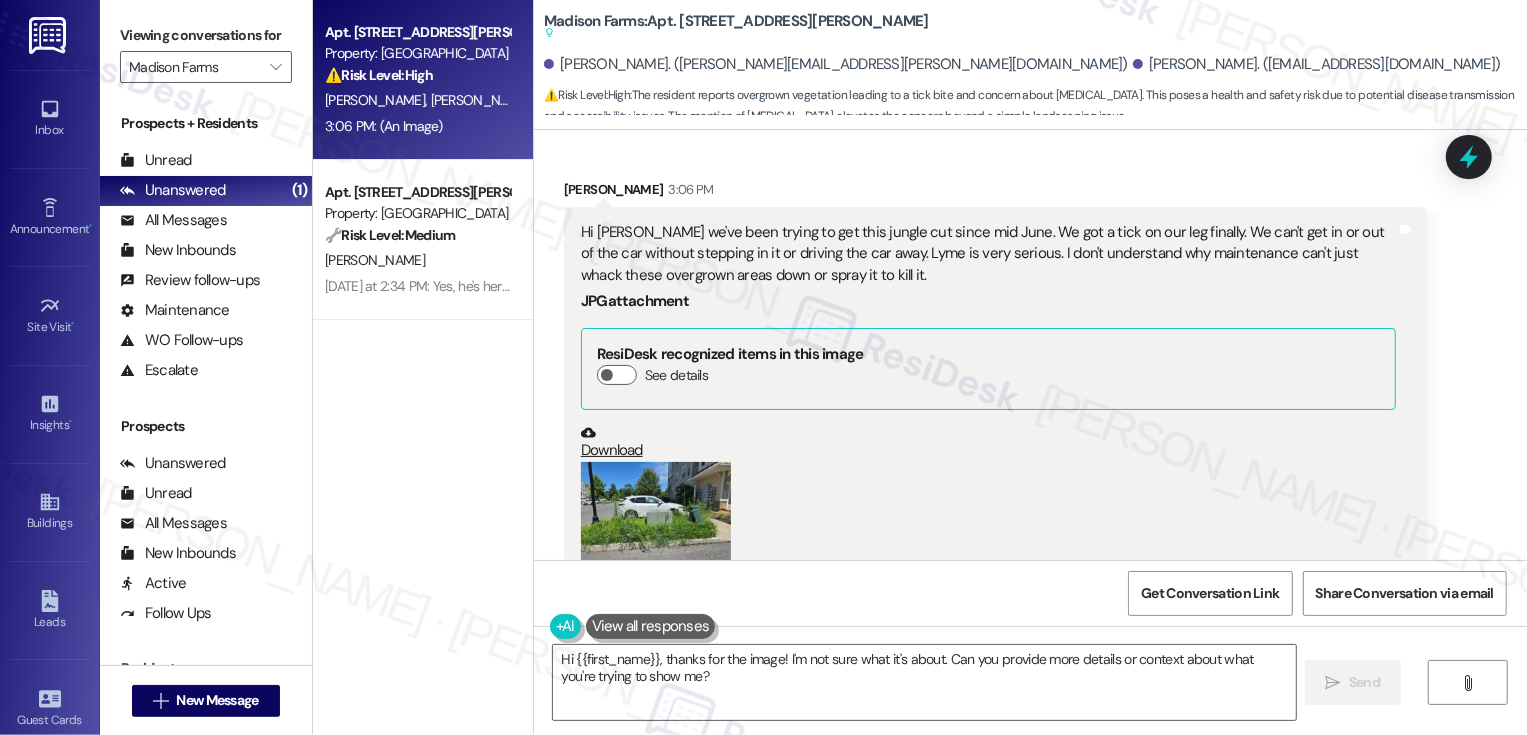 scroll, scrollTop: 4957, scrollLeft: 0, axis: vertical 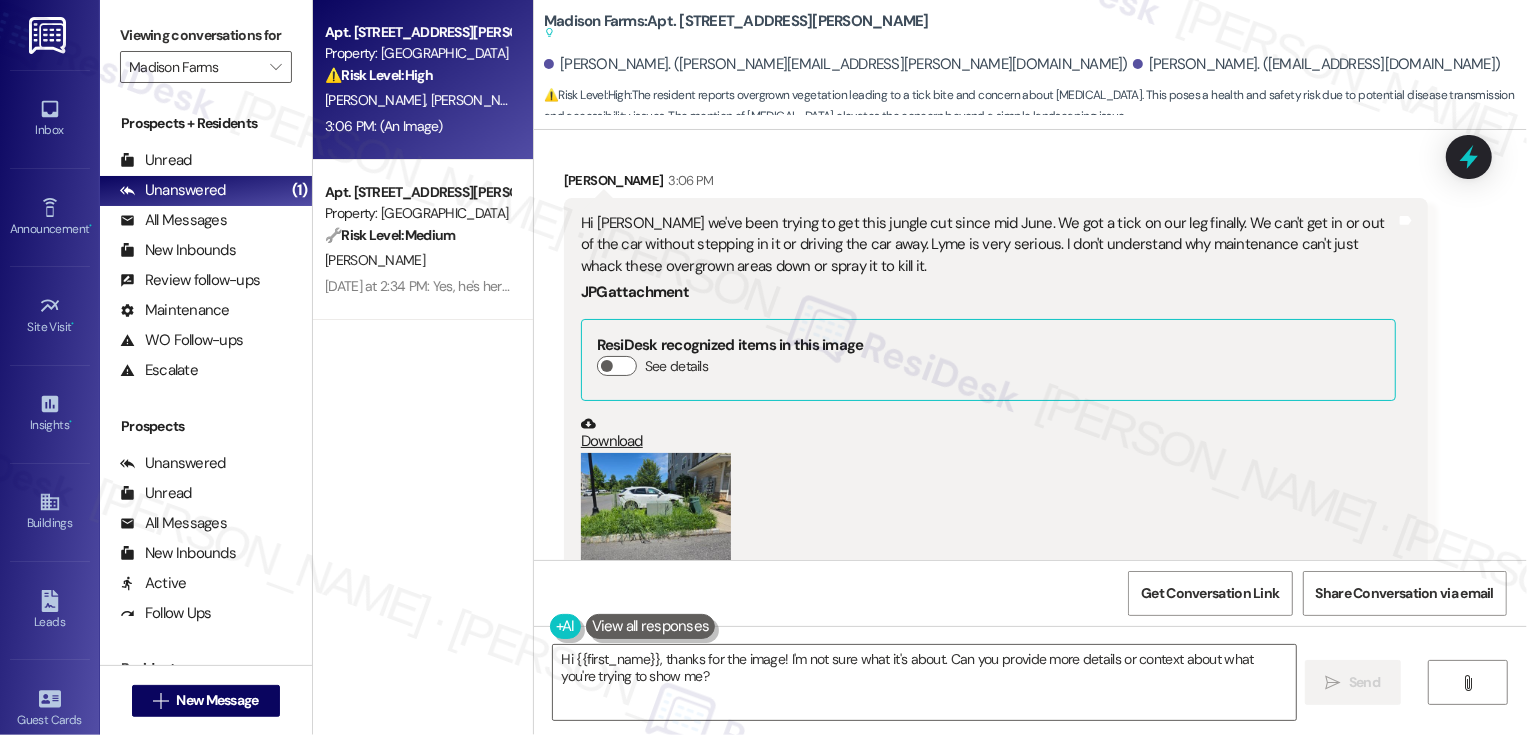 click at bounding box center (656, 509) 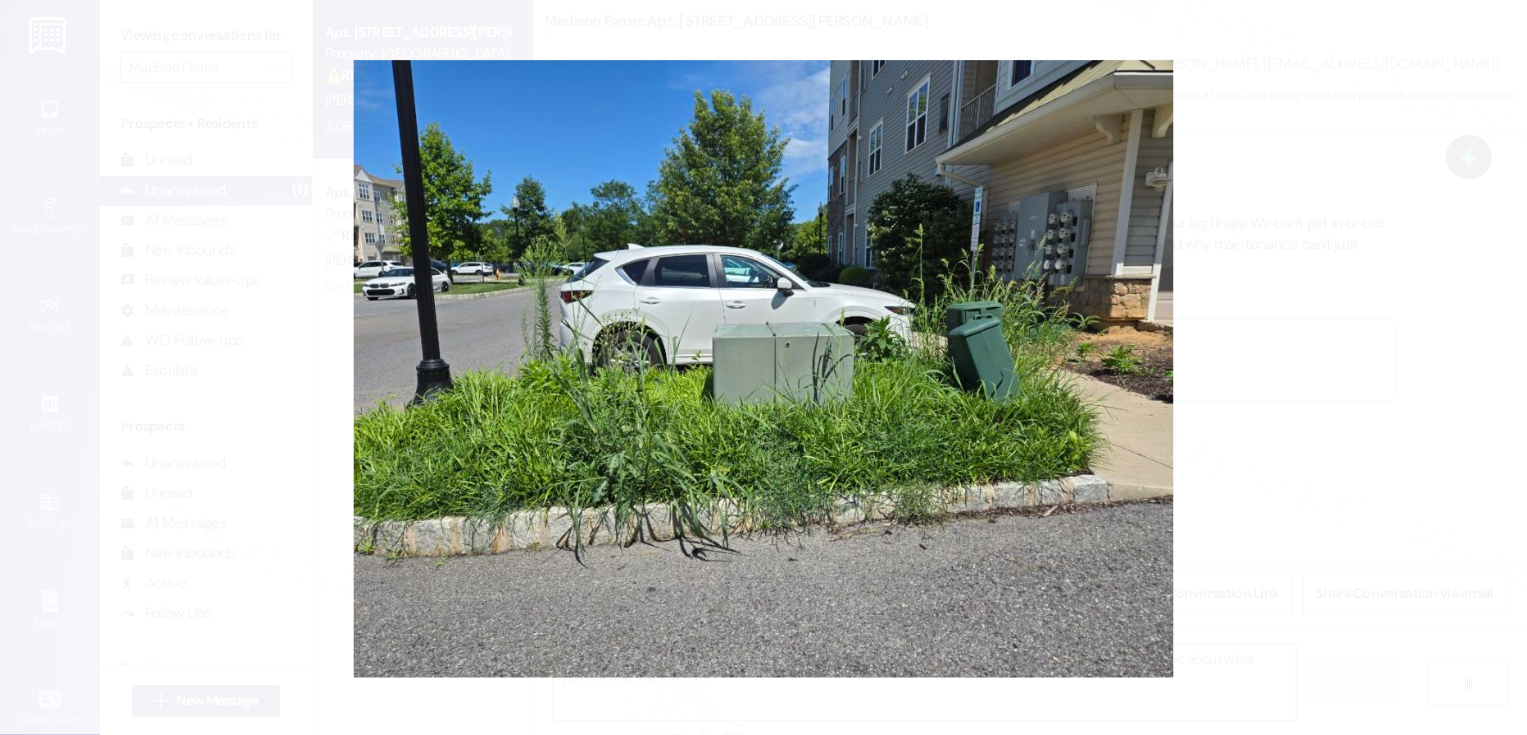 click at bounding box center [763, 367] 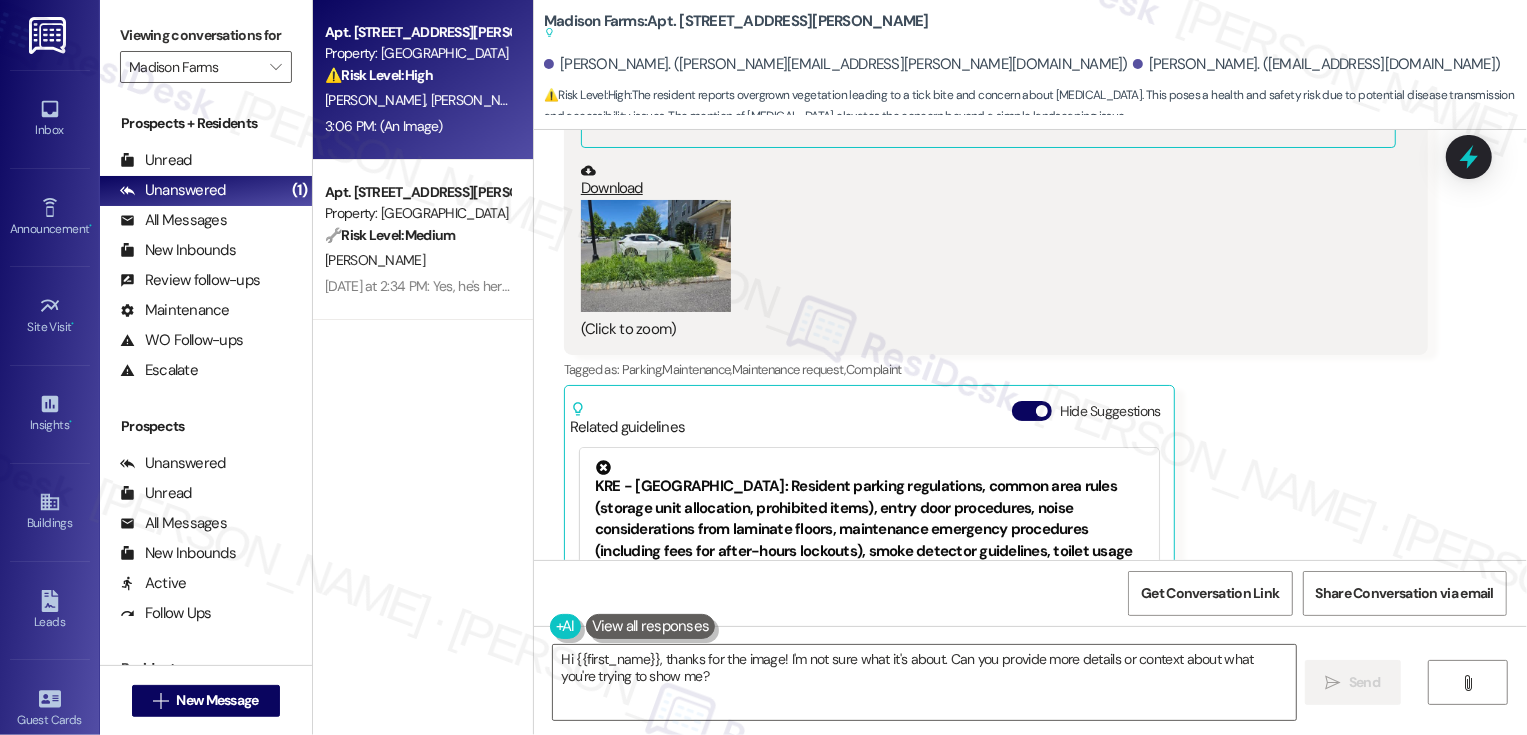scroll, scrollTop: 5215, scrollLeft: 0, axis: vertical 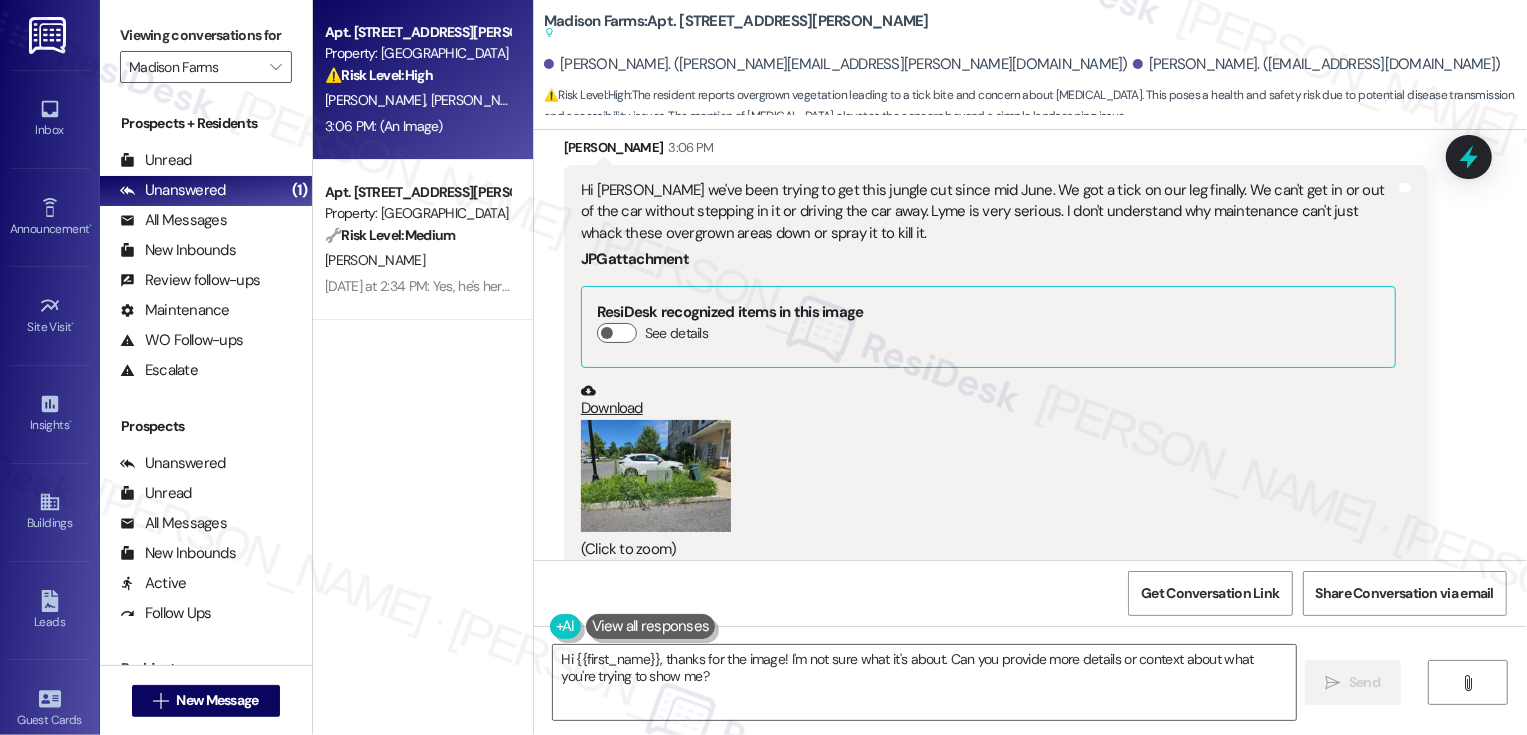 click on "Hi [PERSON_NAME] we've been trying to get this jungle cut since mid June. We got a tick on our leg finally. We can't get in or out of the car without stepping in it or driving the car away. Lyme is very serious. I don't understand why maintenance can't just whack these overgrown areas down or spray it to kill it." at bounding box center (988, 212) 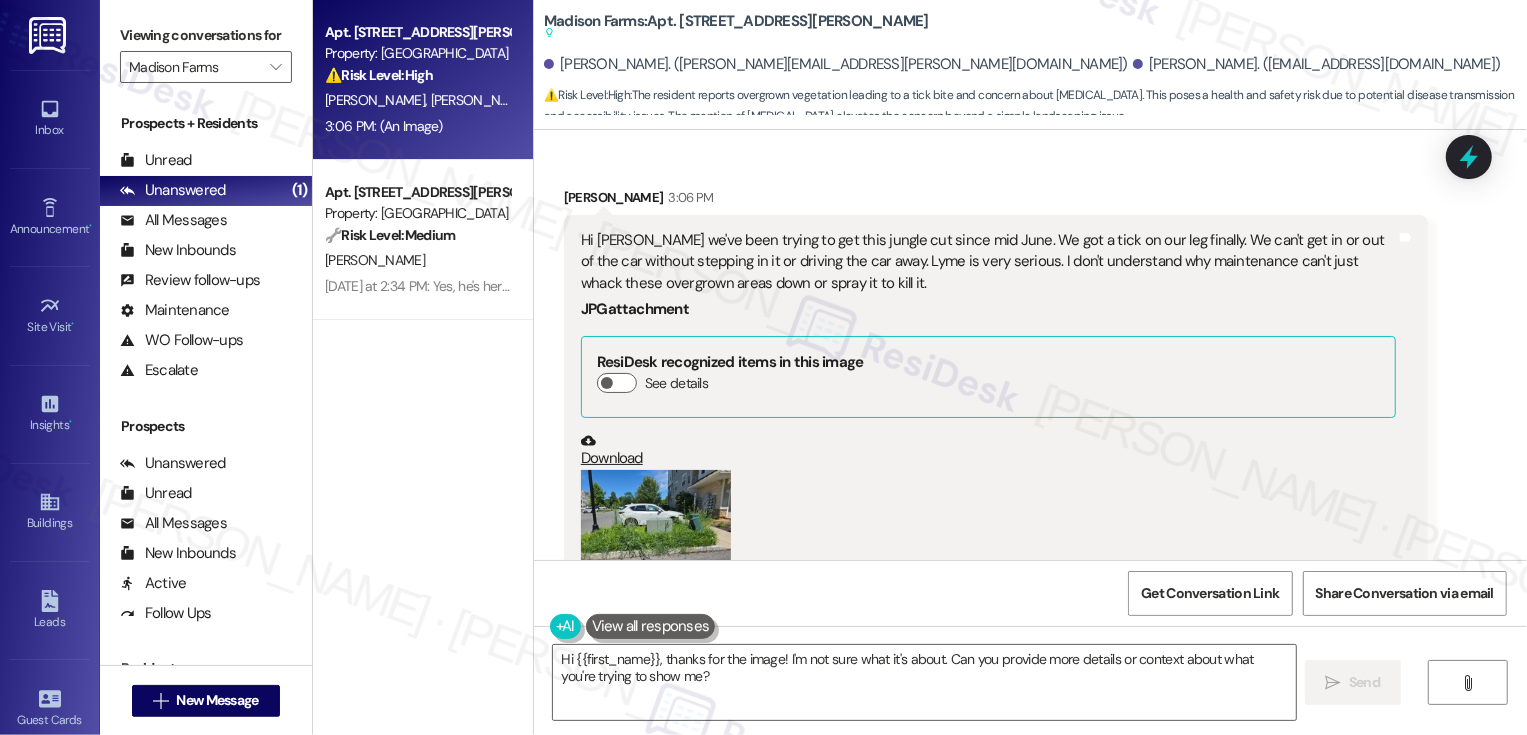 scroll, scrollTop: 4904, scrollLeft: 0, axis: vertical 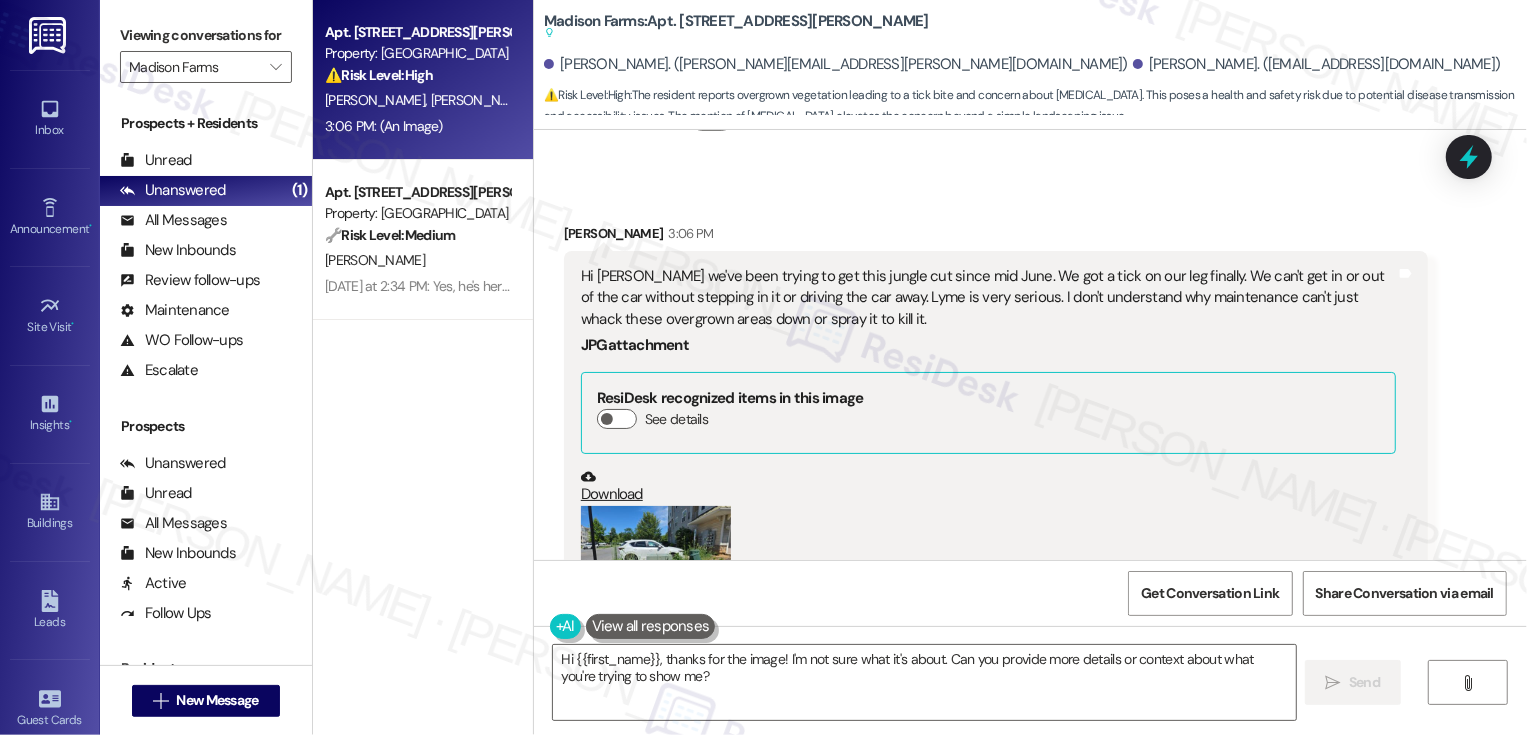 click on "[PERSON_NAME] 3:06 PM" at bounding box center (996, 237) 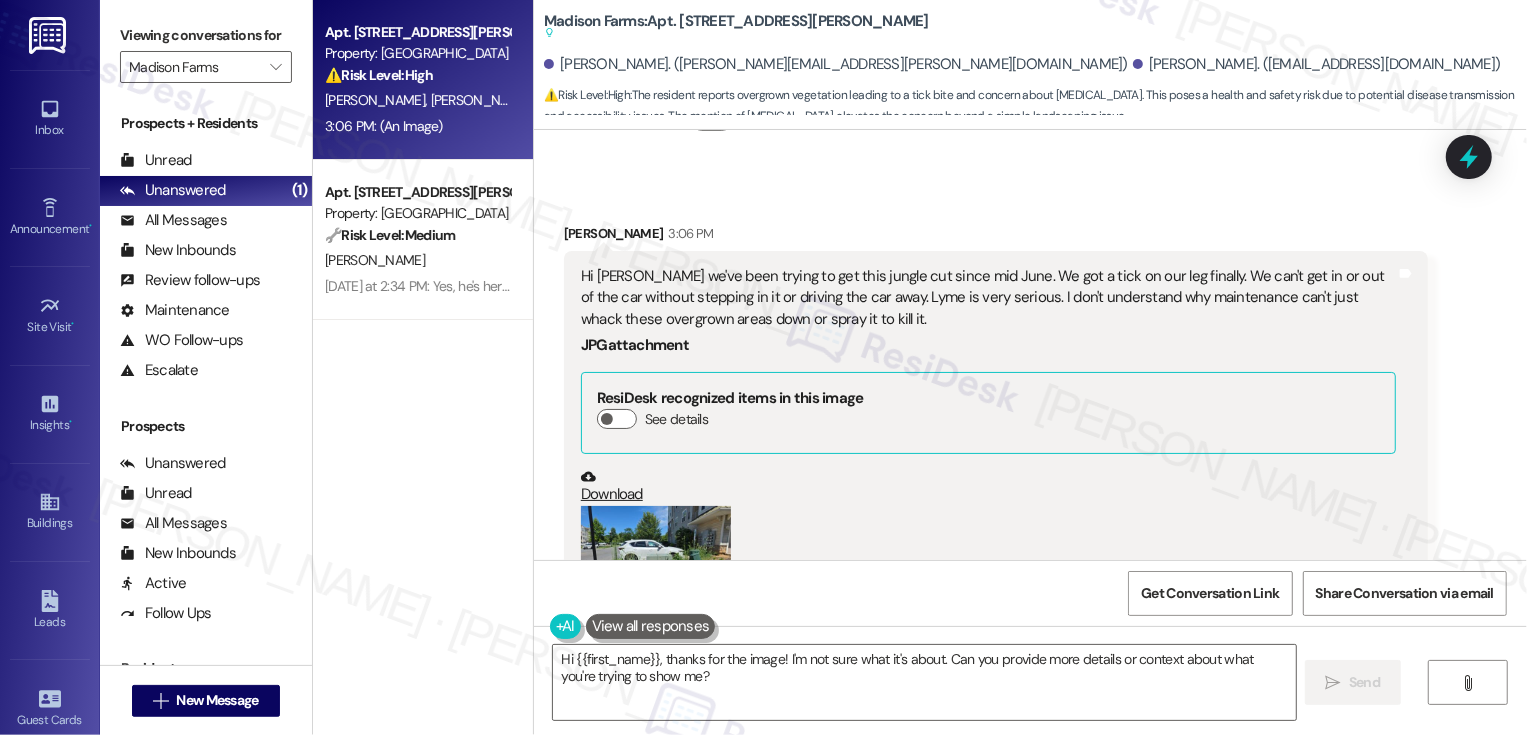 click on "[PERSON_NAME] 3:06 PM" at bounding box center (996, 237) 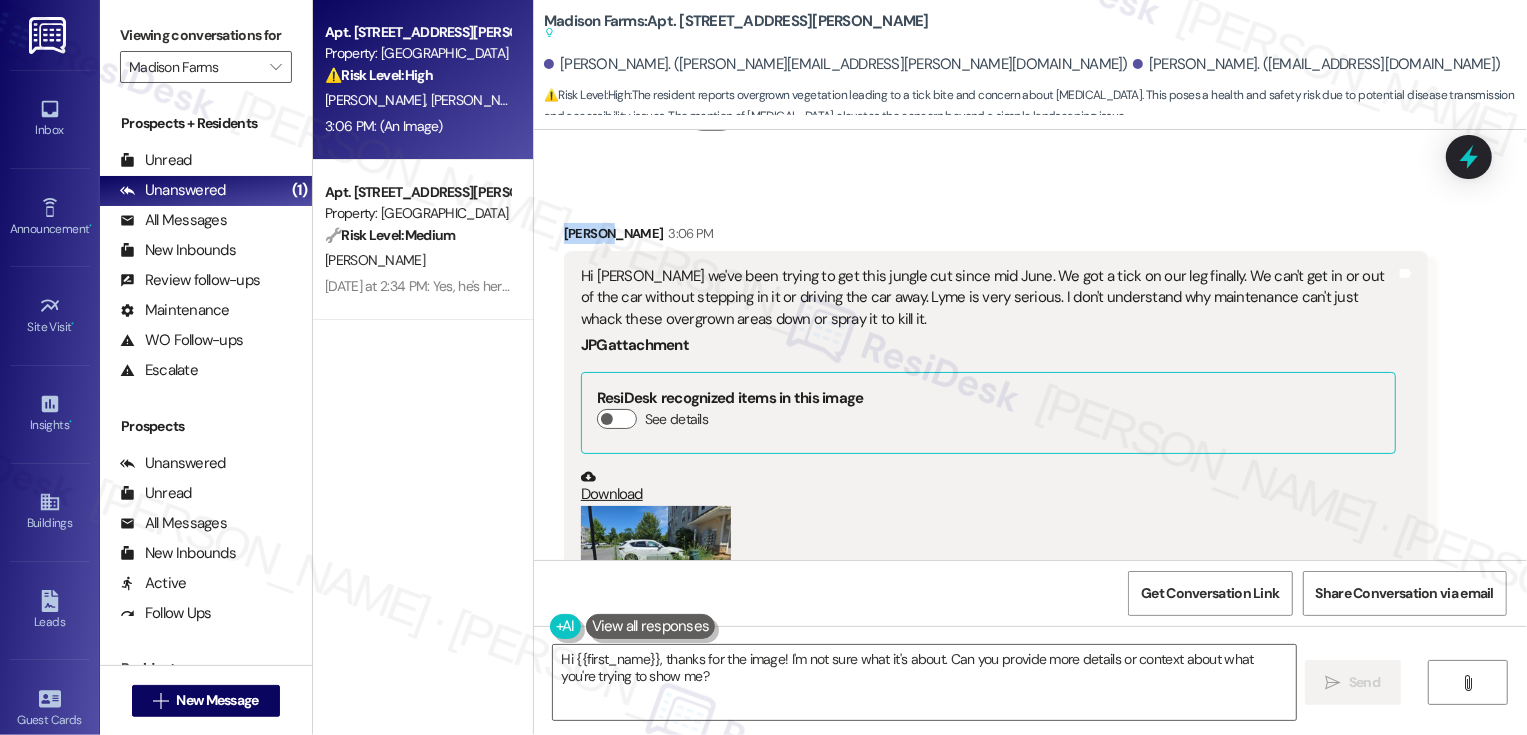 copy on "[PERSON_NAME]" 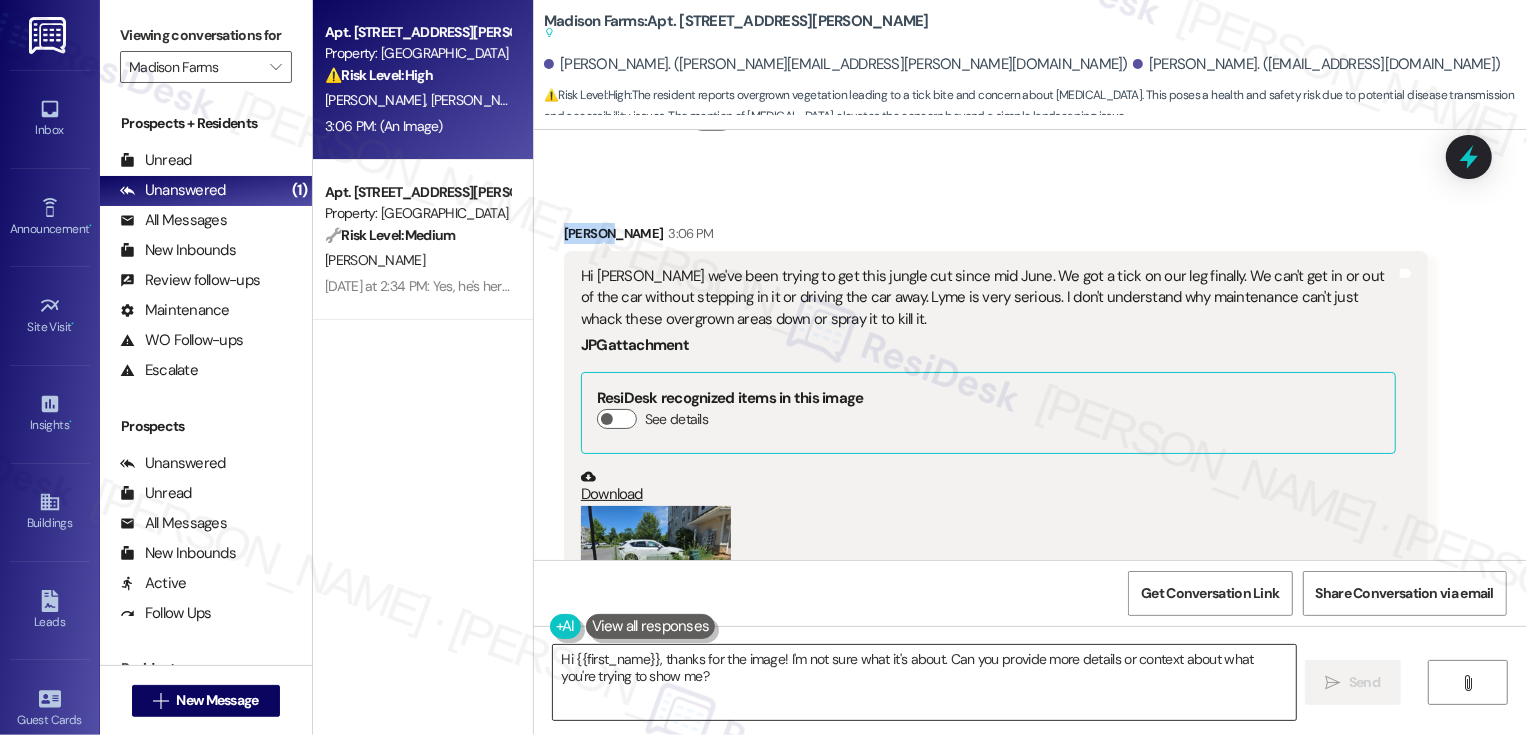 click on "Hi {{first_name}}, thanks for the image! I'm not sure what it's about. Can you provide more details or context about what you're trying to show me?" at bounding box center (924, 682) 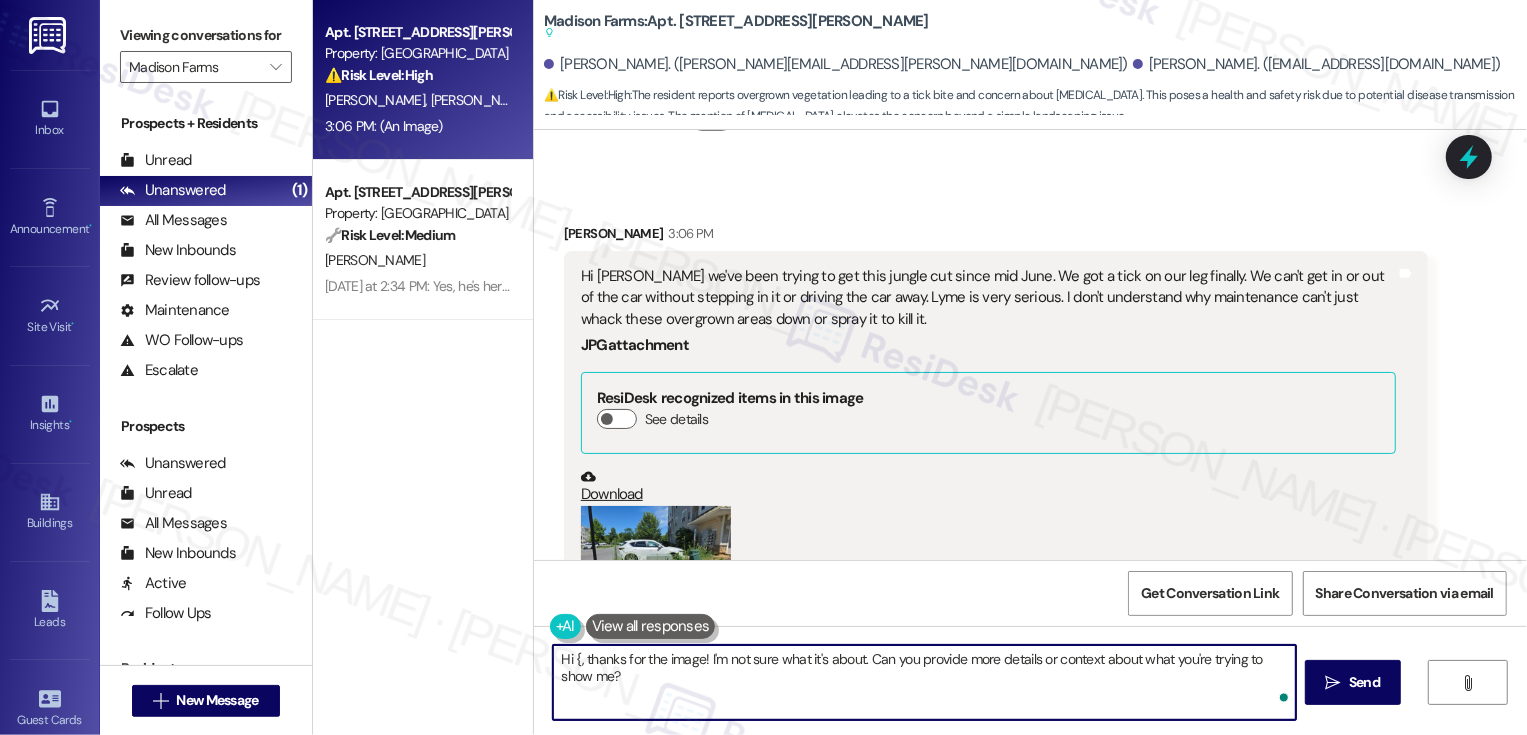 paste on "[PERSON_NAME]" 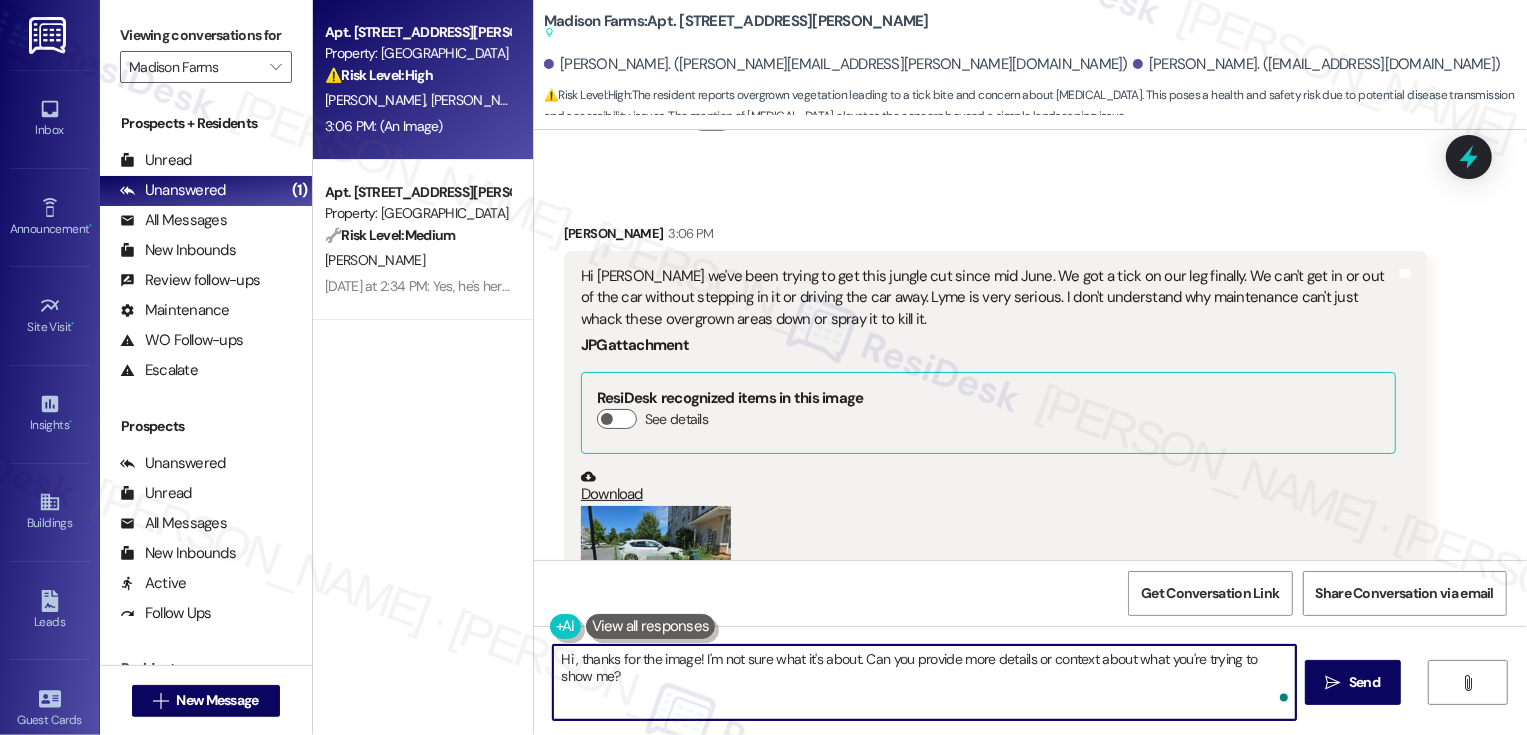 paste on "[PERSON_NAME]" 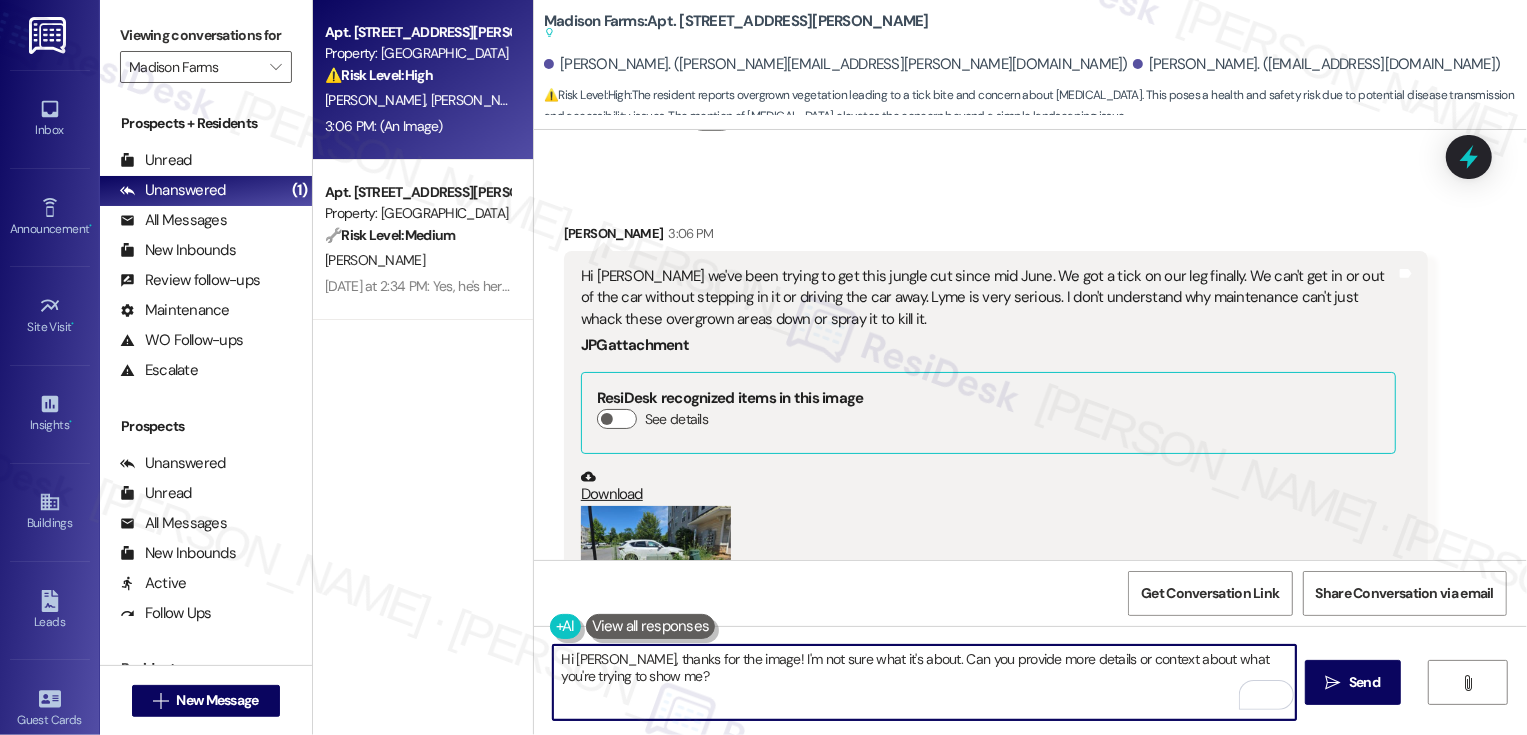click on "Hi [PERSON_NAME], thanks for the image! I'm not sure what it's about. Can you provide more details or context about what you're trying to show me?" at bounding box center [924, 682] 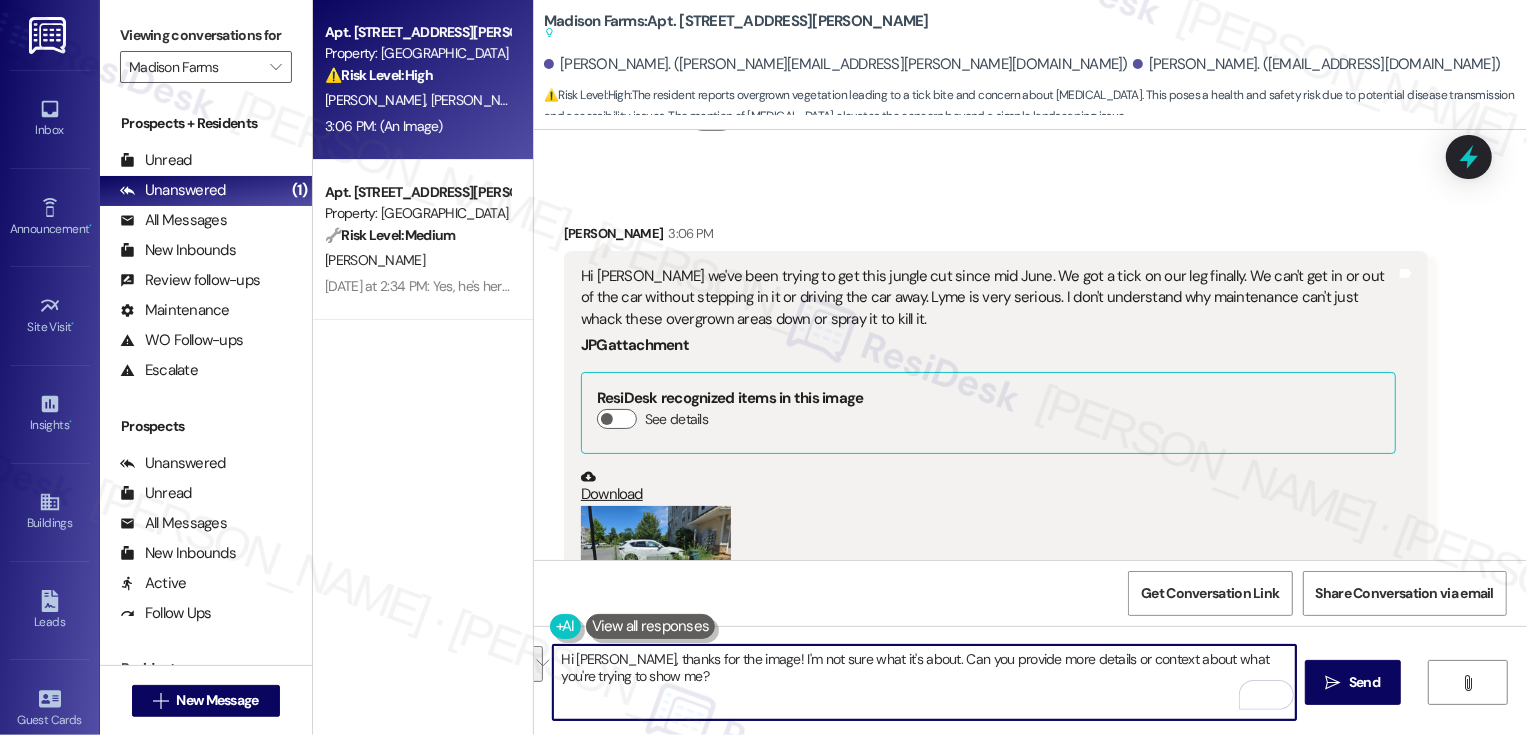 drag, startPoint x: 607, startPoint y: 656, endPoint x: 670, endPoint y: 706, distance: 80.43009 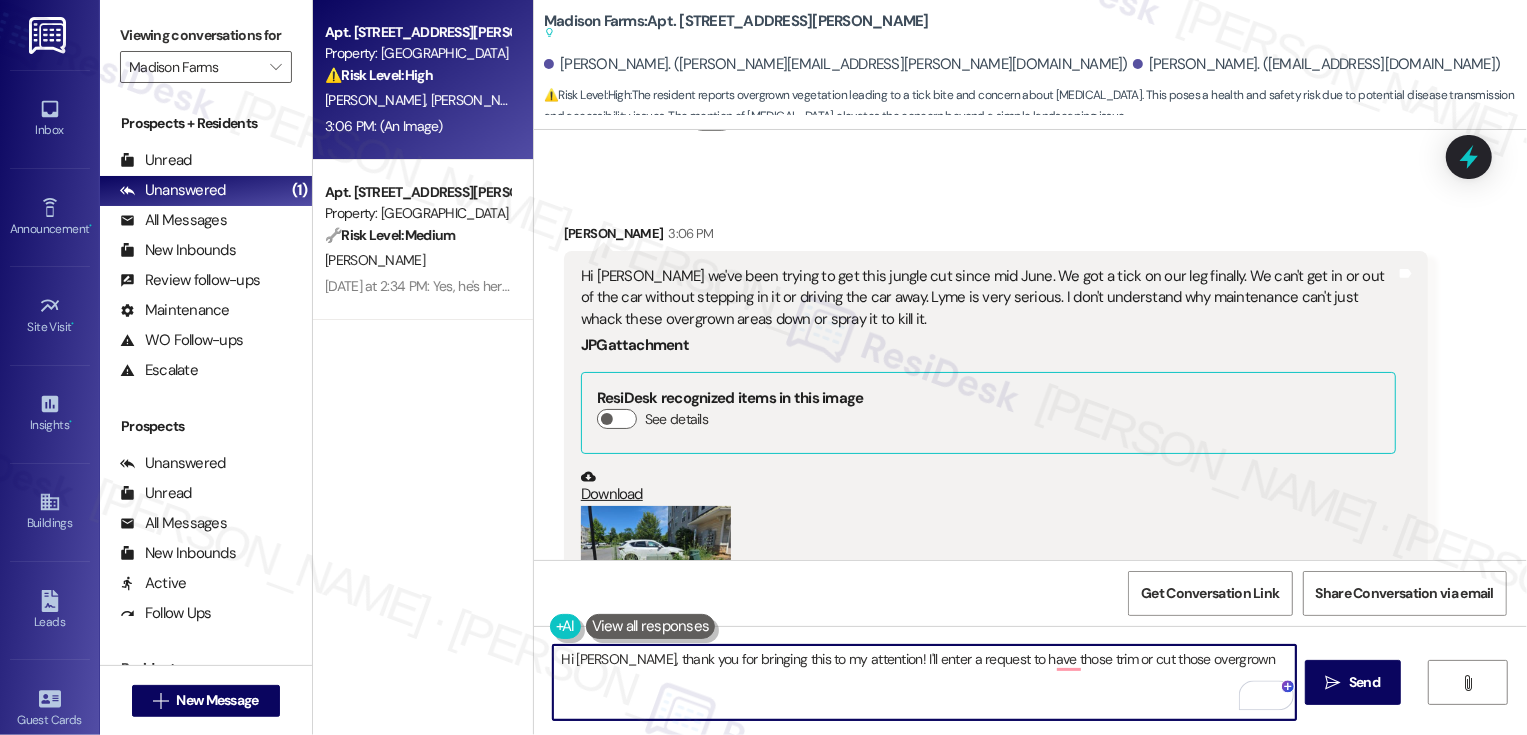 click at bounding box center [656, 562] 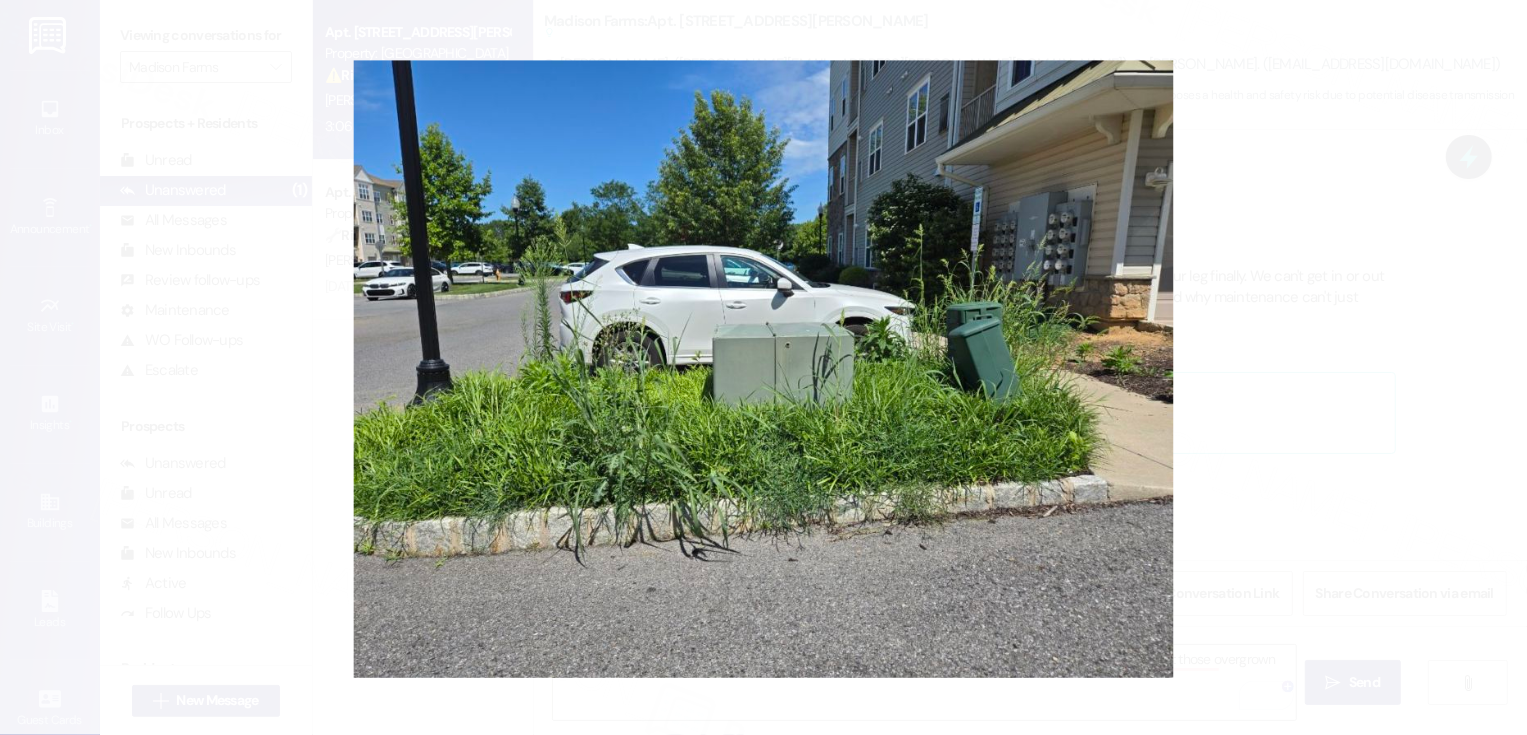 click at bounding box center (763, 367) 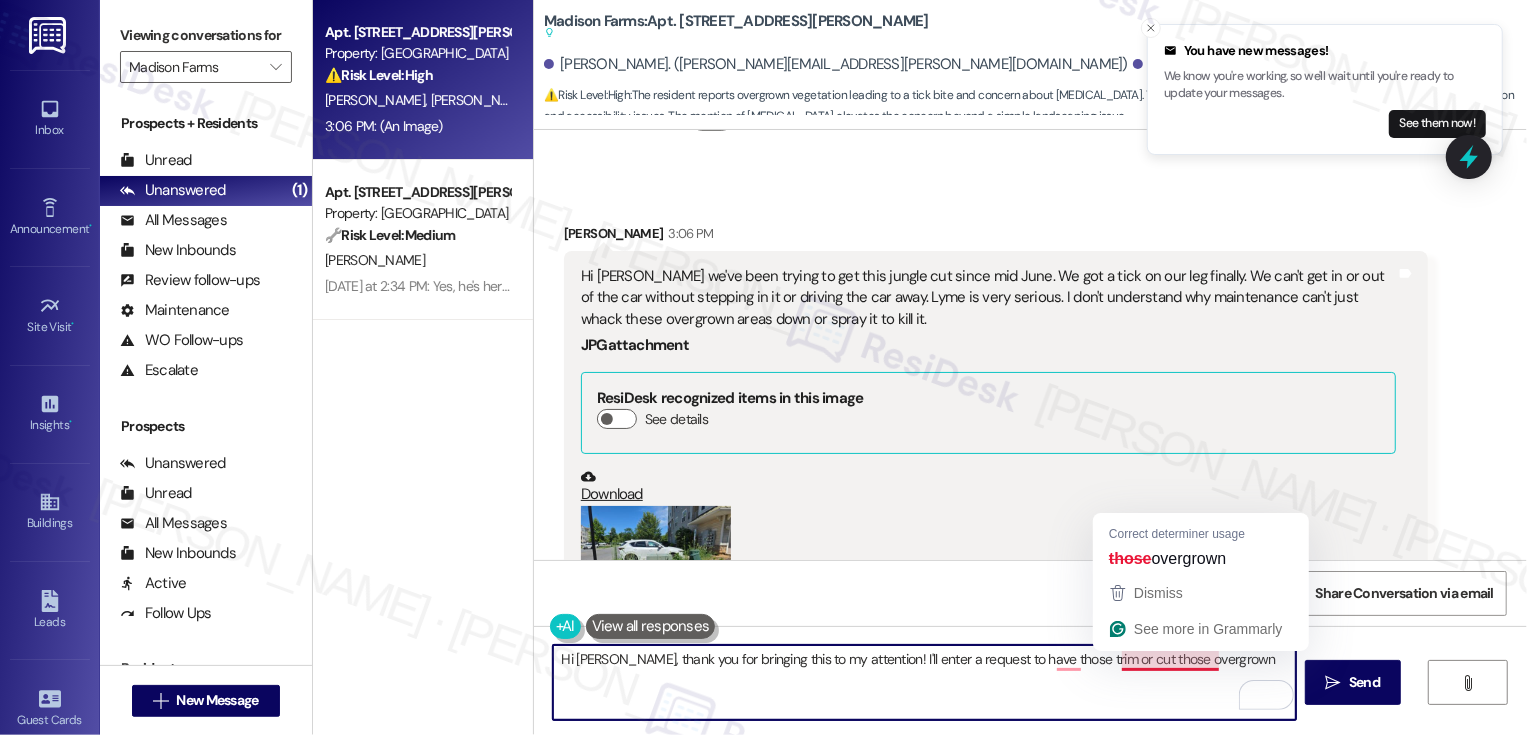 click on "Hi [PERSON_NAME], thank you for bringing this to my attention! I'll enter a request to have those trim or cut those overgrown" at bounding box center (924, 682) 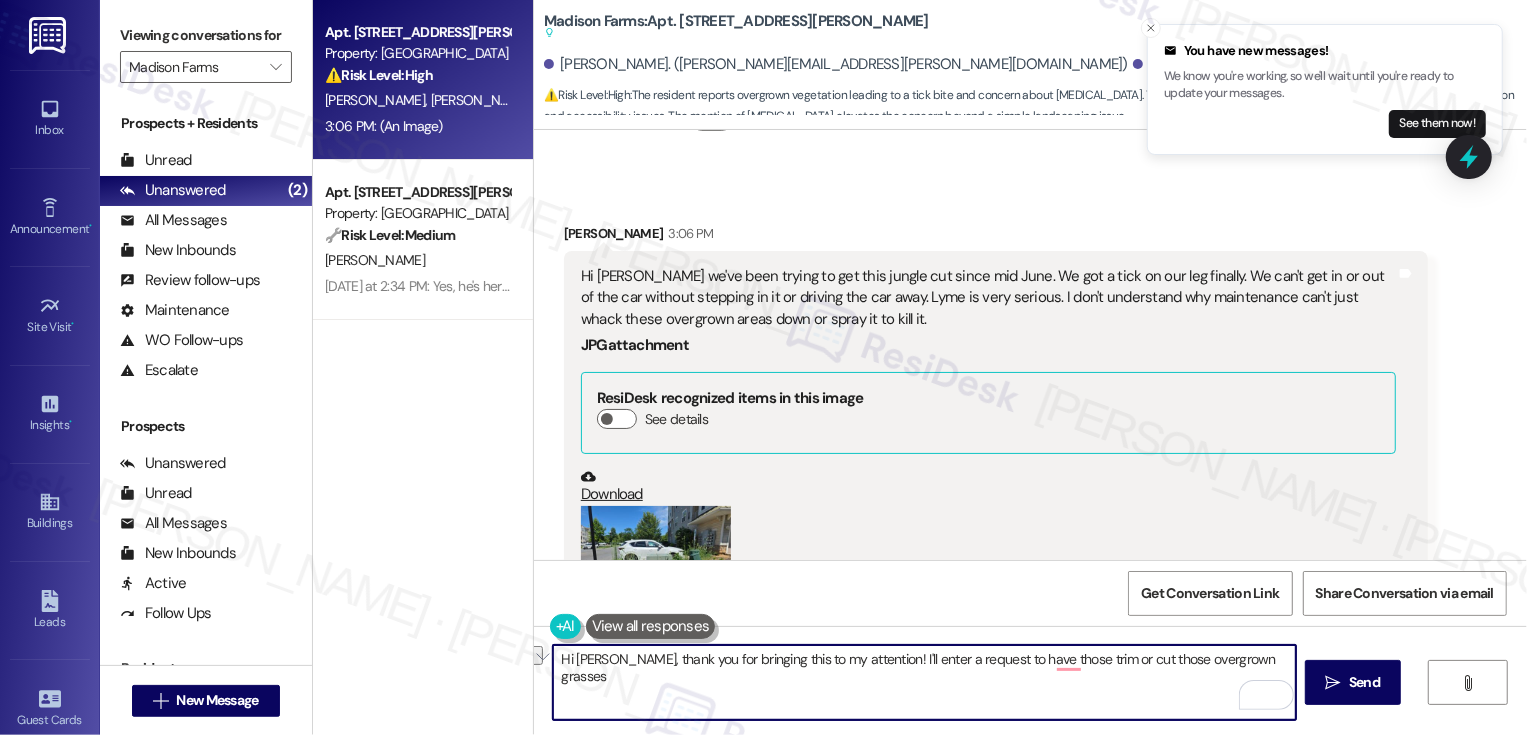 scroll, scrollTop: 5380, scrollLeft: 0, axis: vertical 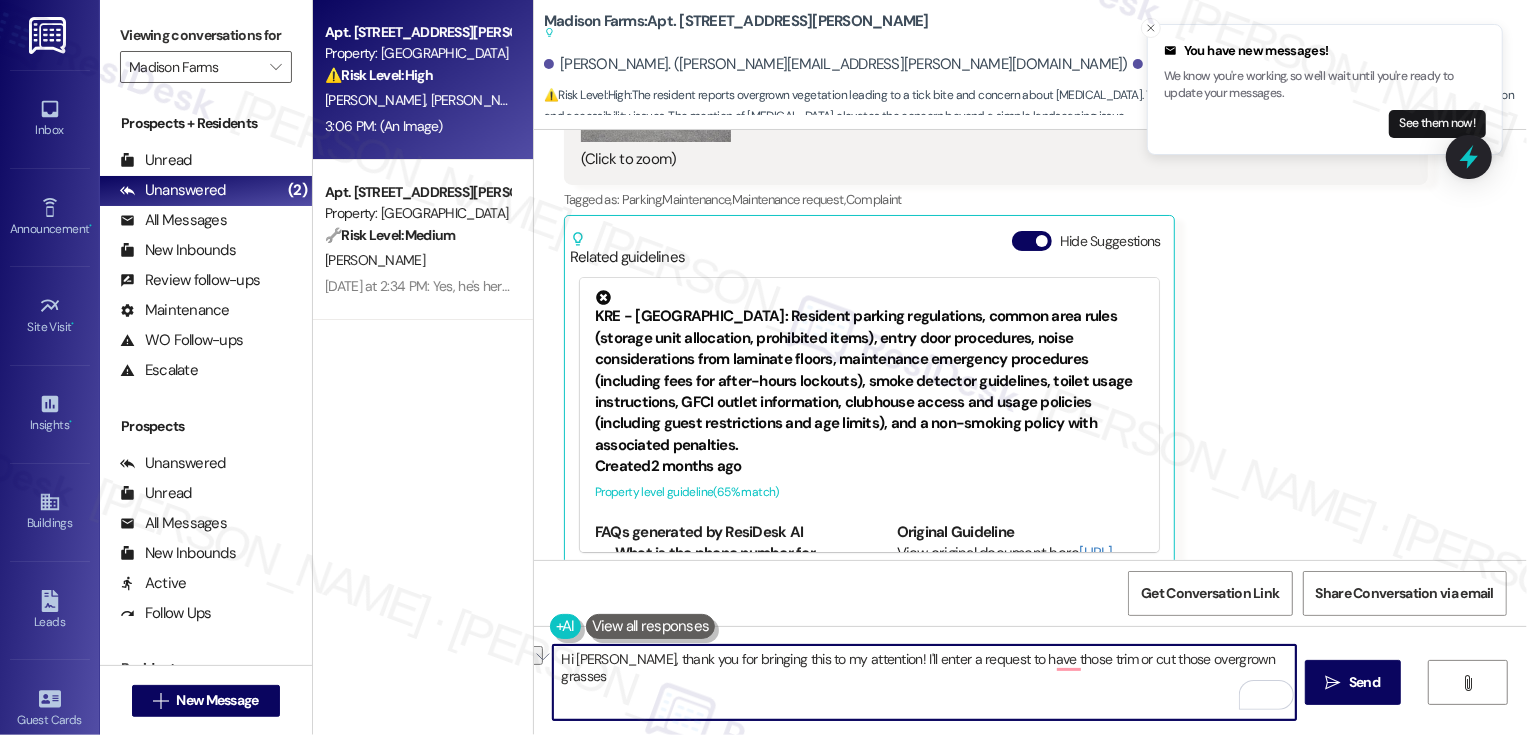 paste on "’ll submit a request to have the overgrown grass trimmed. I really appreciate you reaching out—please don’t hesitate to let me know if you notice anything else." 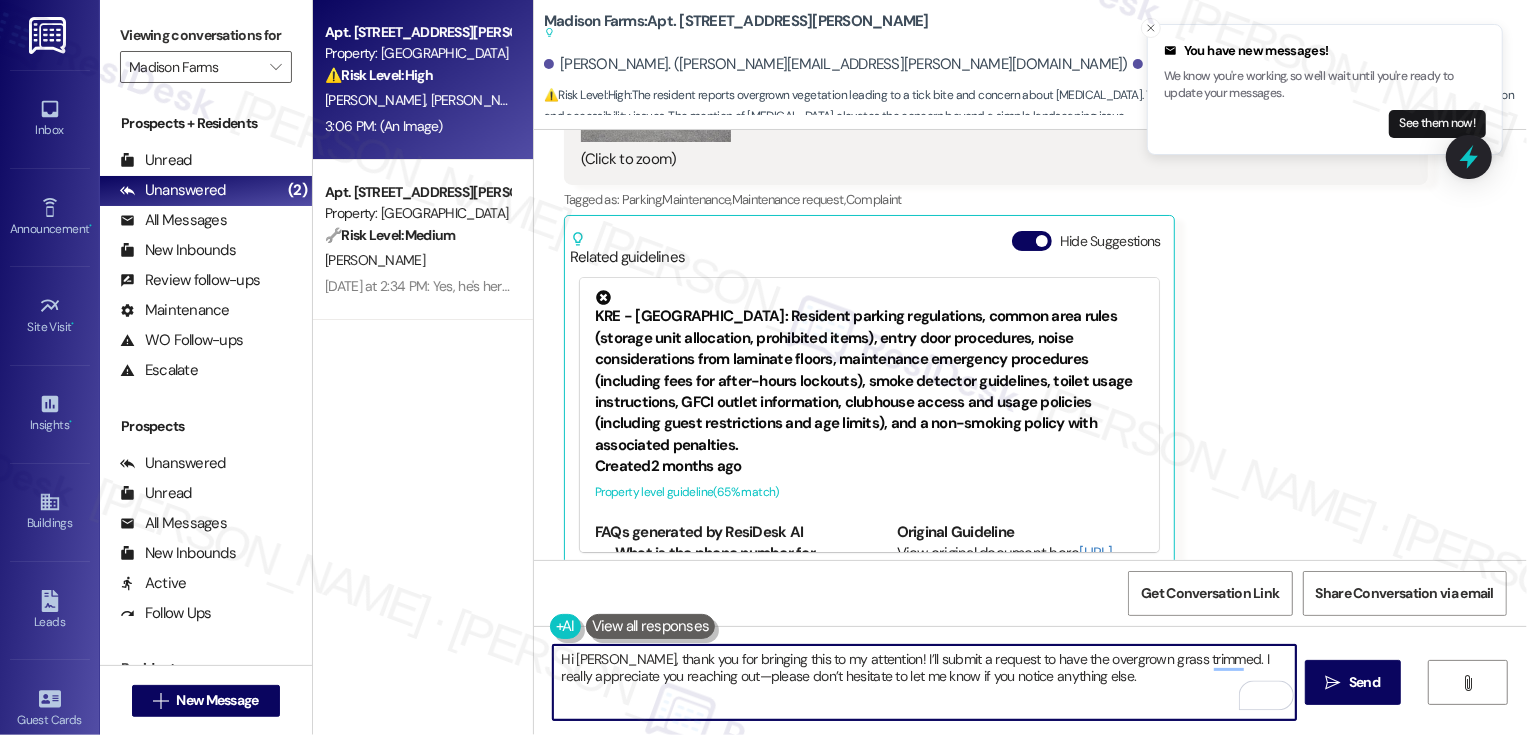 click on "Hi [PERSON_NAME], thank you for bringing this to my attention! I’ll submit a request to have the overgrown grass trimmed. I really appreciate you reaching out—please don’t hesitate to let me know if you notice anything else." at bounding box center (924, 682) 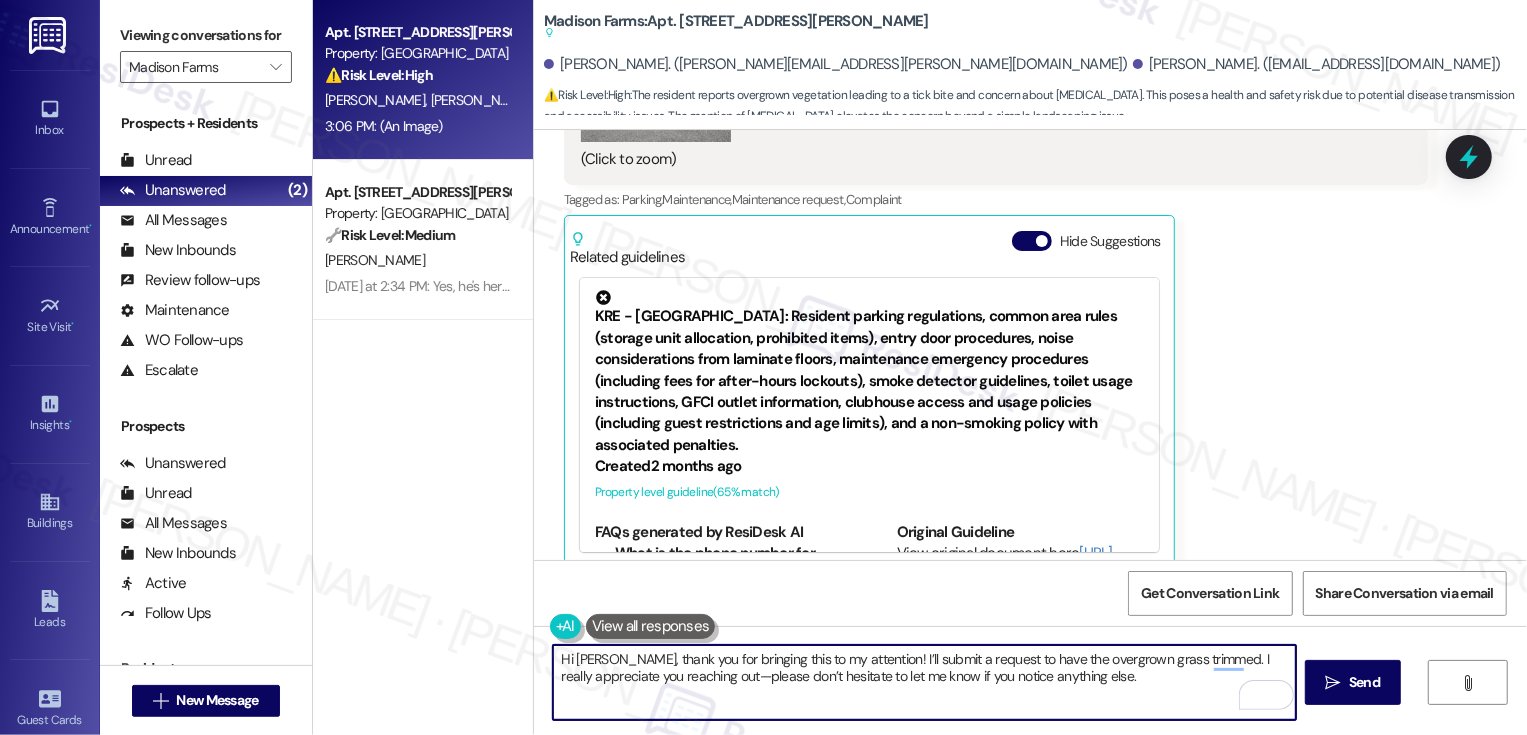 click on "Hi [PERSON_NAME], thank you for bringing this to my attention! I’ll submit a request to have the overgrown grass trimmed. I really appreciate you reaching out—please don’t hesitate to let me know if you notice anything else." at bounding box center (924, 682) 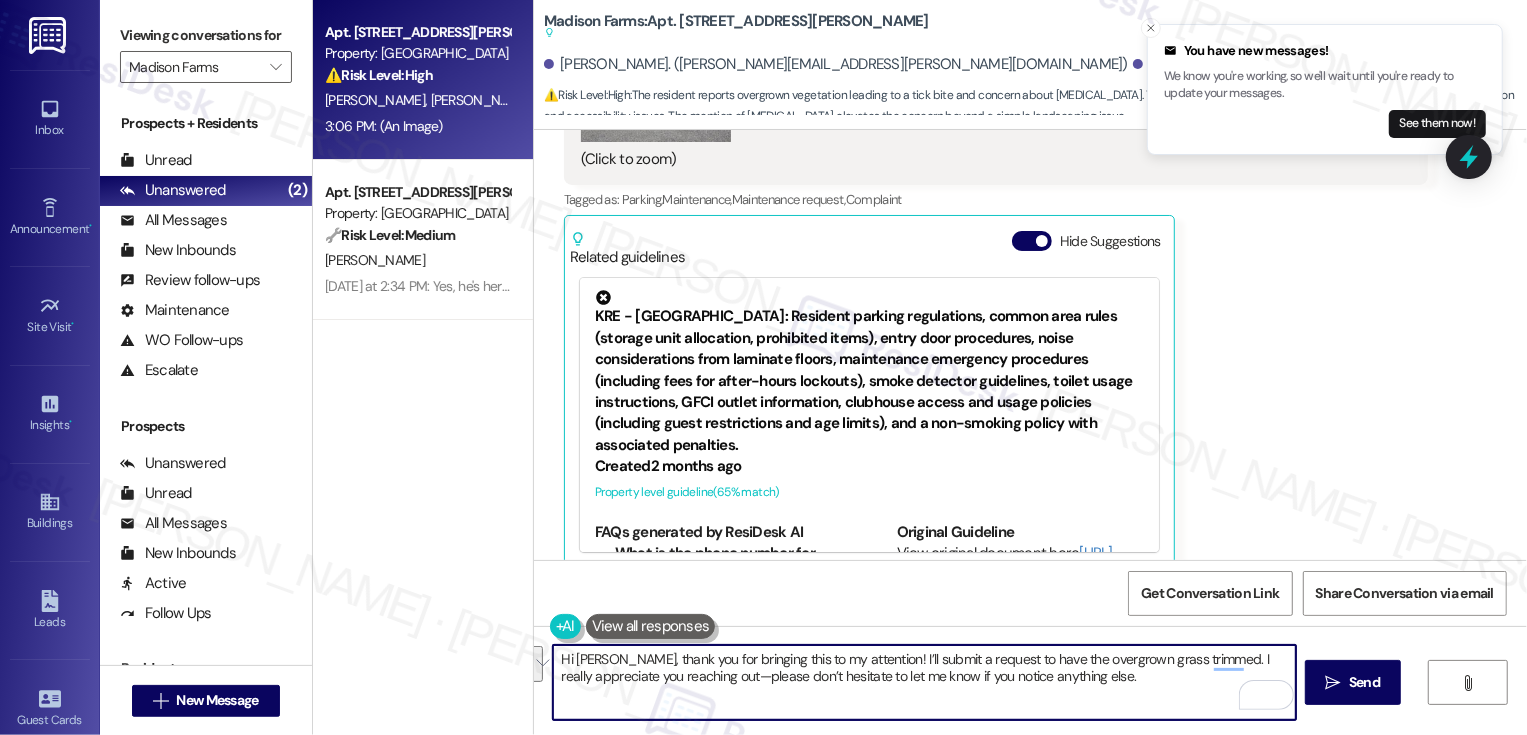 paste on "go ahead and submit a request to have the overgrown grass cut. I really appreciate you reaching out—feel free to let me know if there’s anything else you notic" 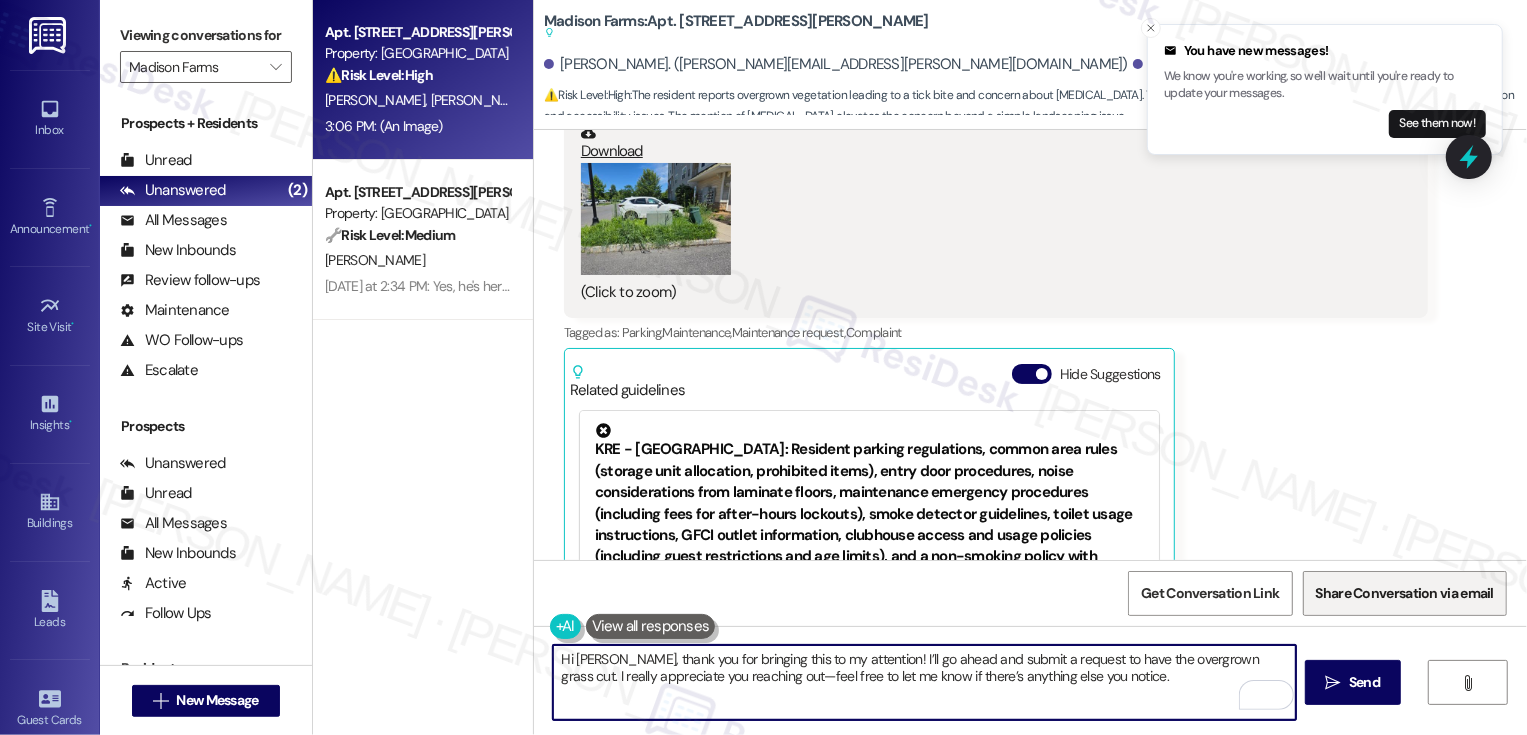 scroll, scrollTop: 5201, scrollLeft: 0, axis: vertical 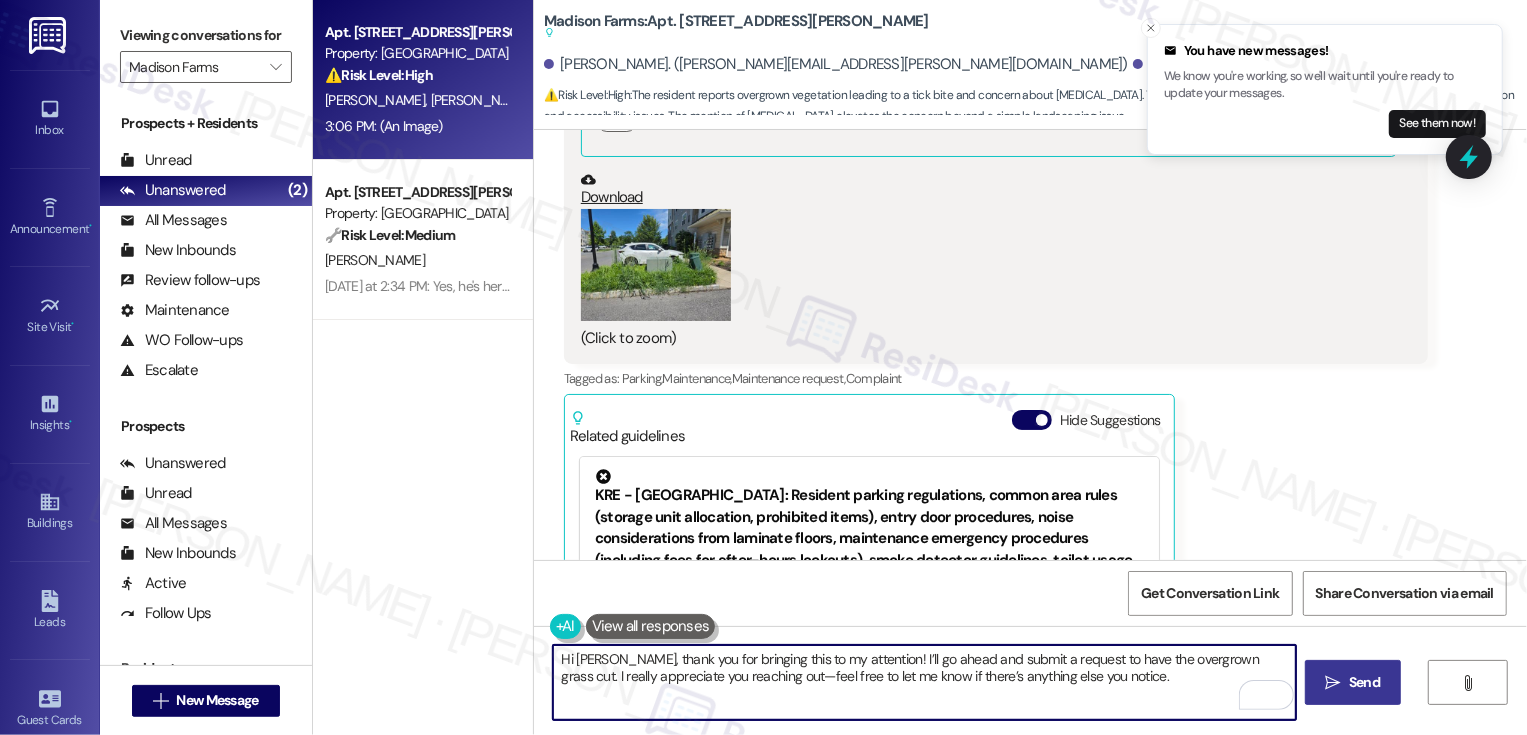 type on "Hi [PERSON_NAME], thank you for bringing this to my attention! I’ll go ahead and submit a request to have the overgrown grass cut. I really appreciate you reaching out—feel free to let me know if there’s anything else you notice." 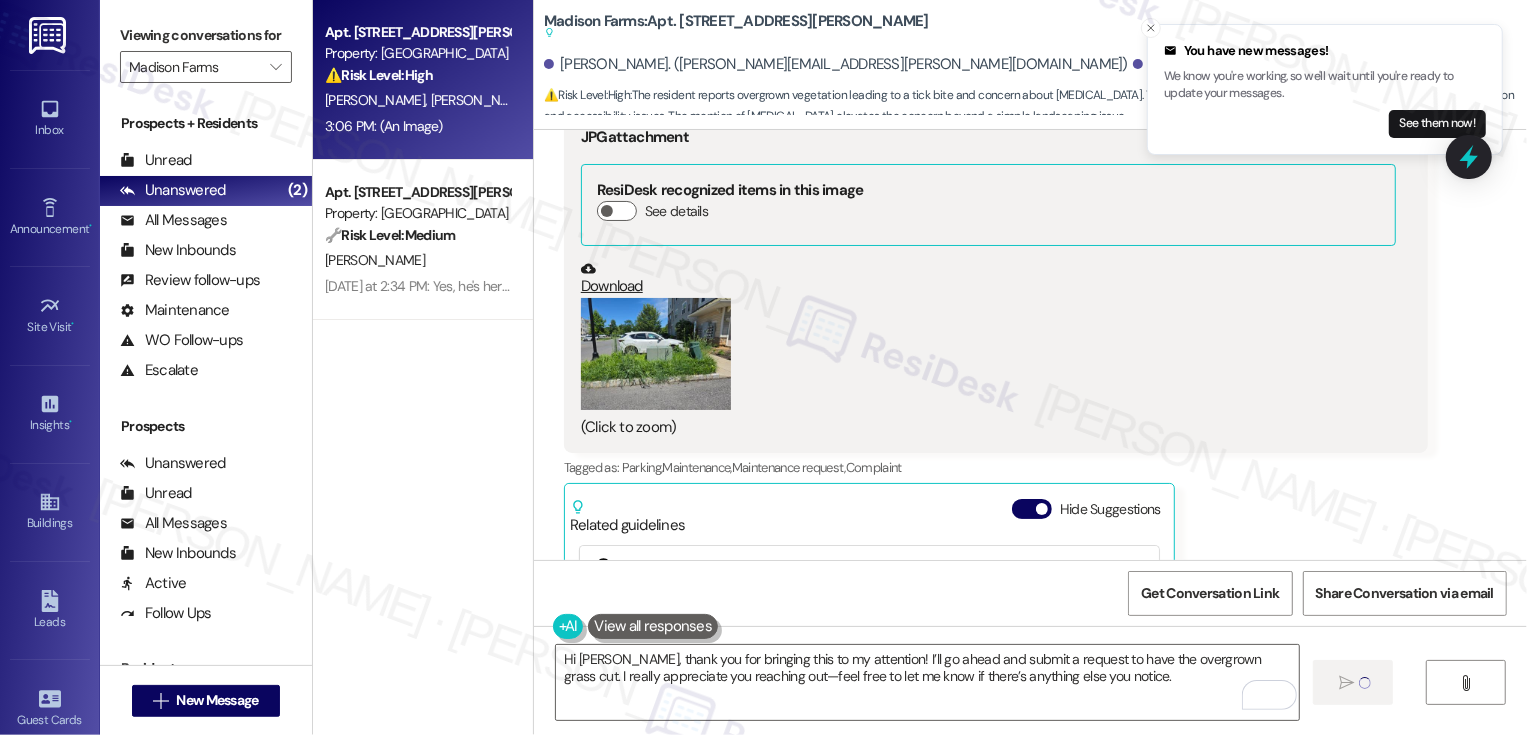 scroll, scrollTop: 5078, scrollLeft: 0, axis: vertical 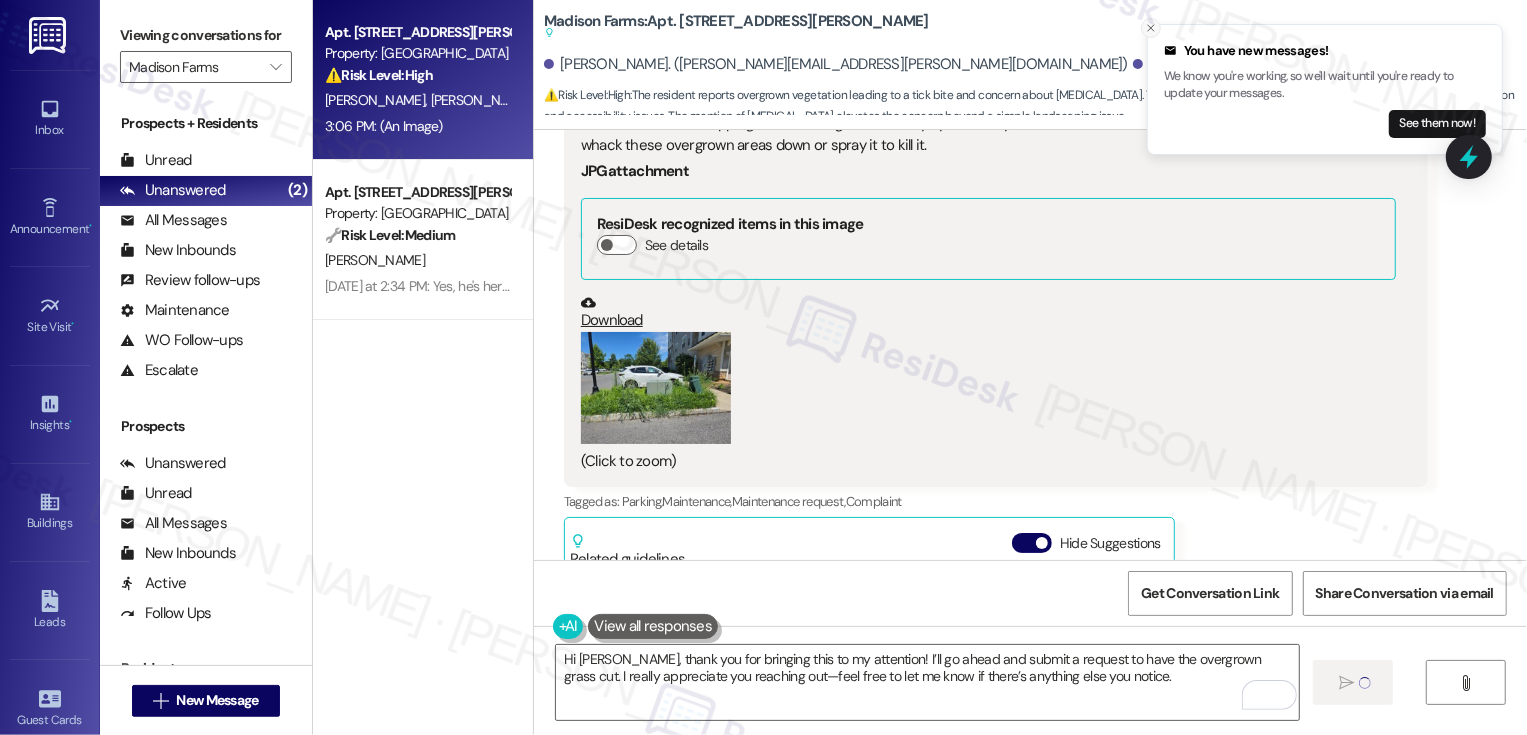 click 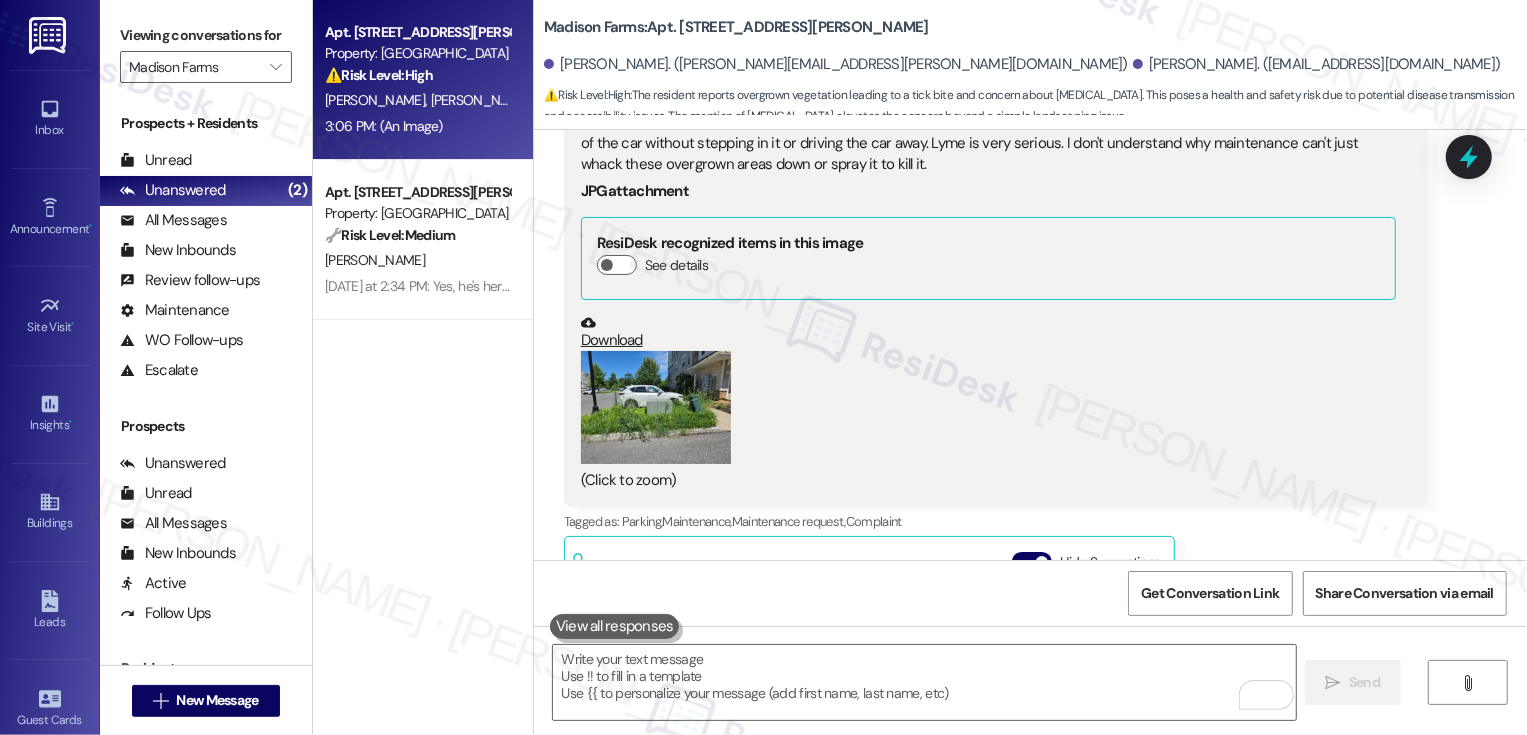 scroll, scrollTop: 4970, scrollLeft: 0, axis: vertical 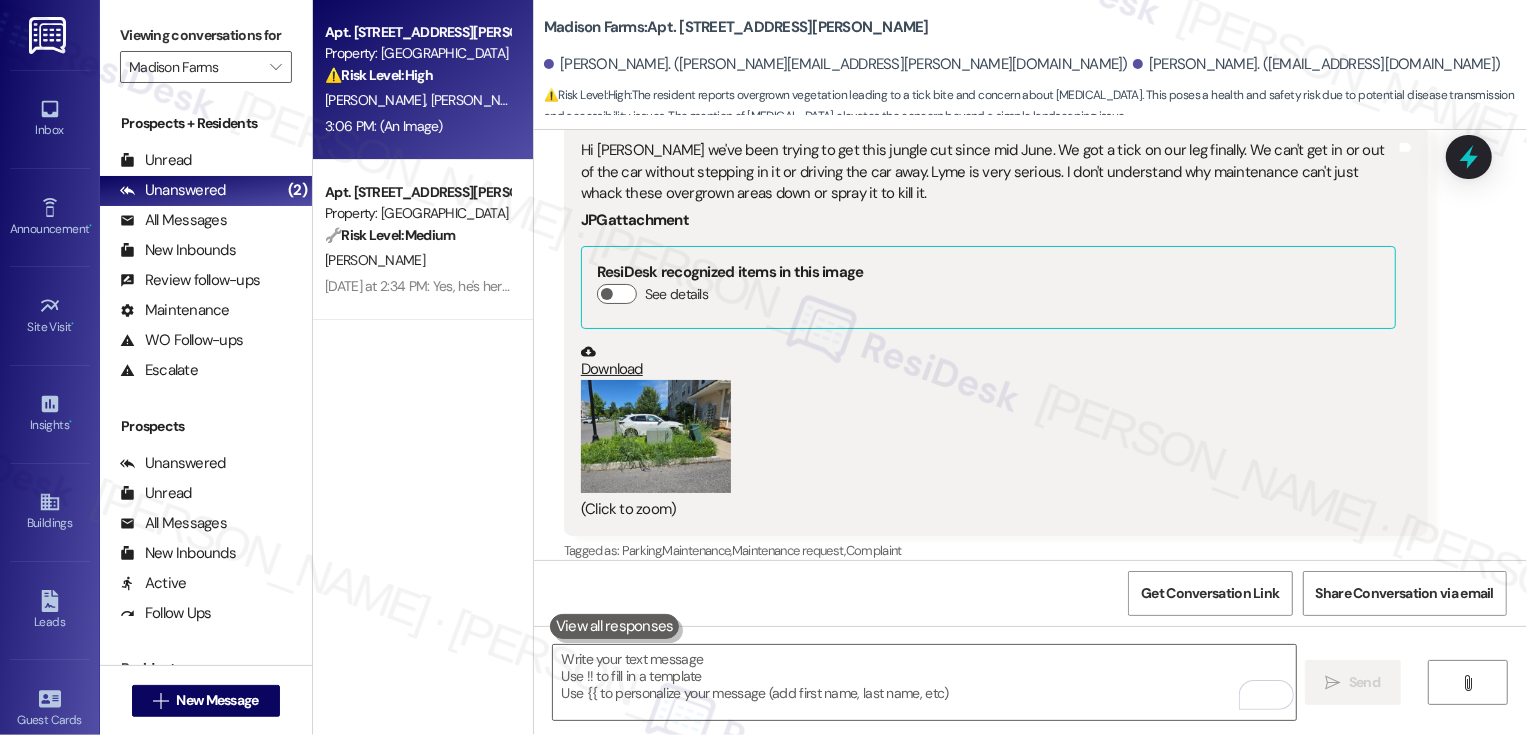 click on "Madison Farms:  Apt. [STREET_ADDRESS][PERSON_NAME]" at bounding box center [736, 27] 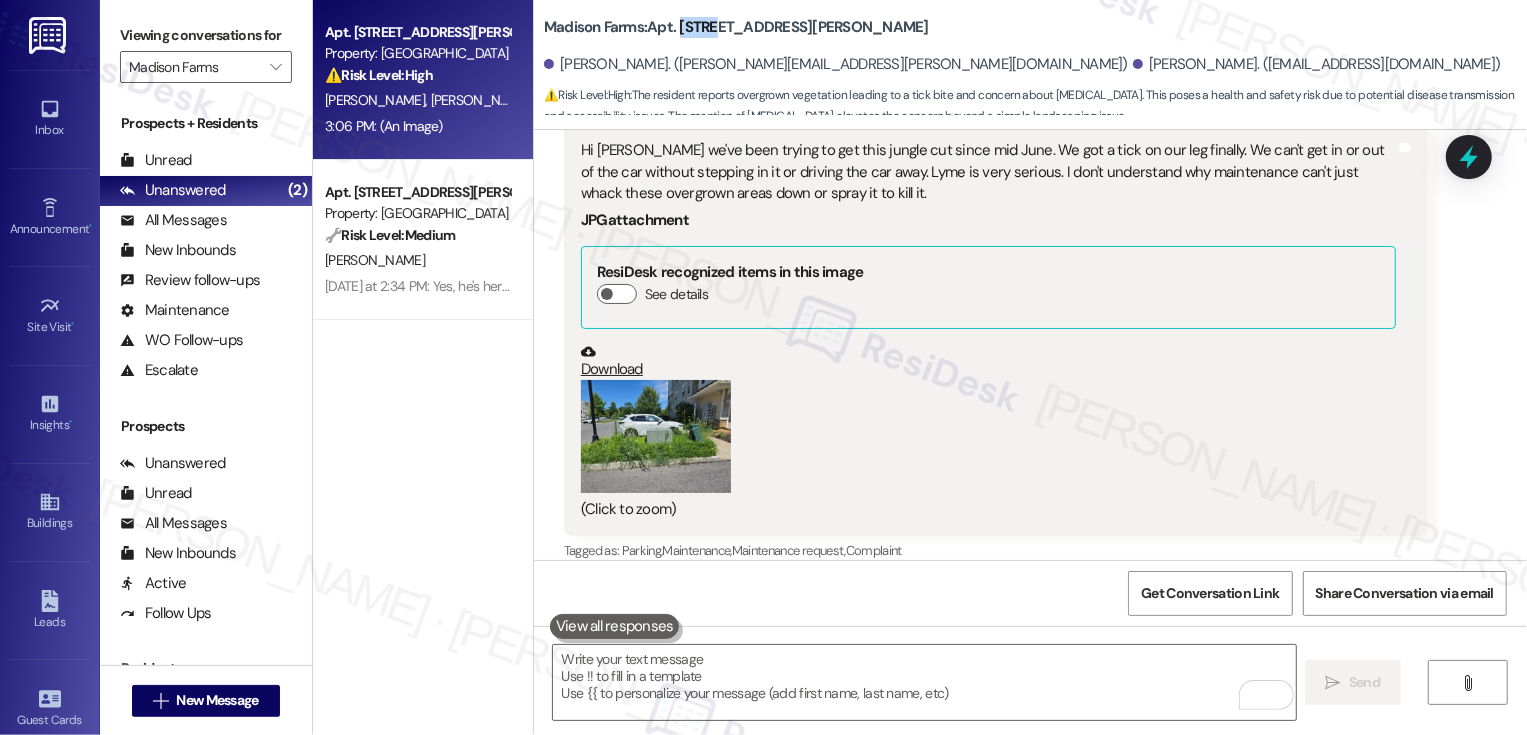 copy on "A2227" 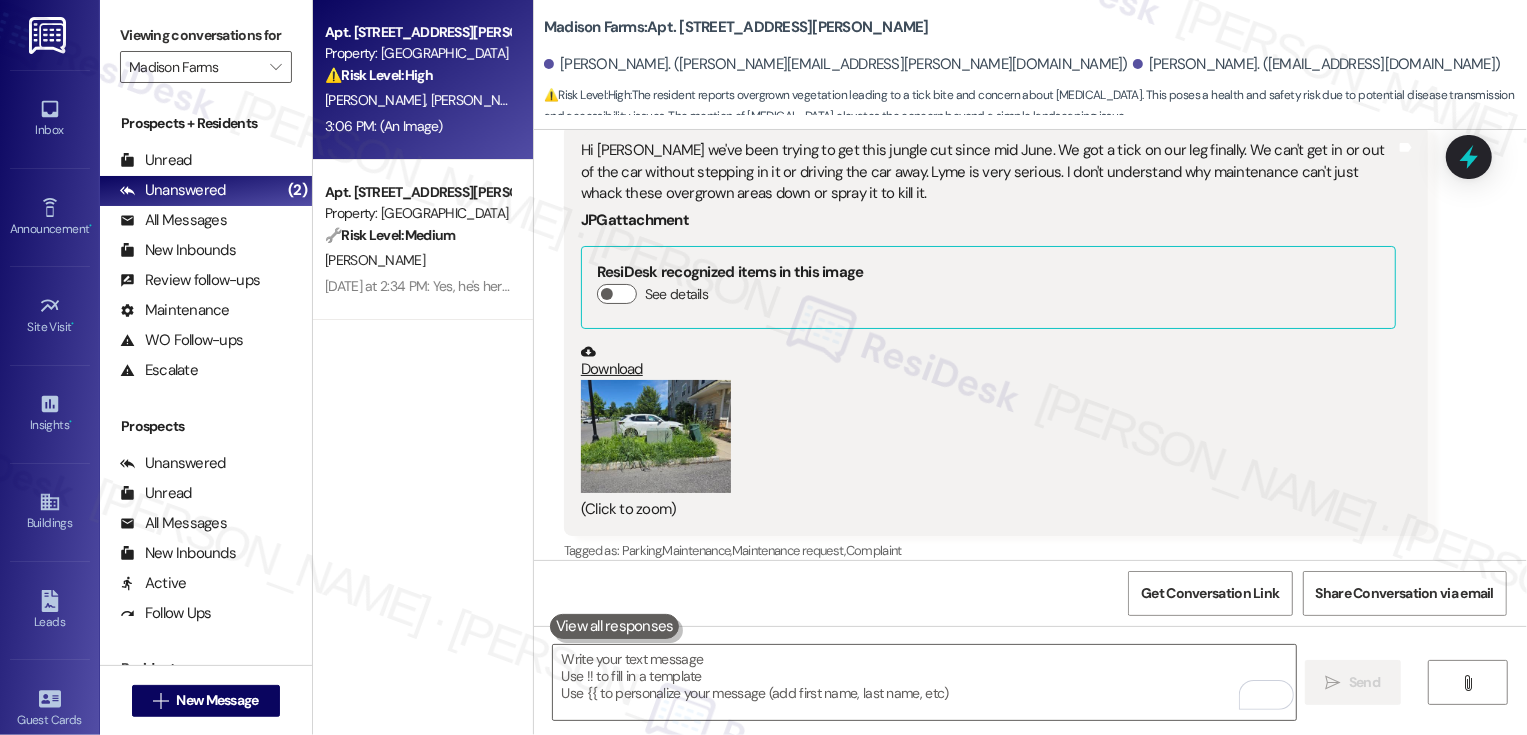 click on "Download" at bounding box center [988, 361] 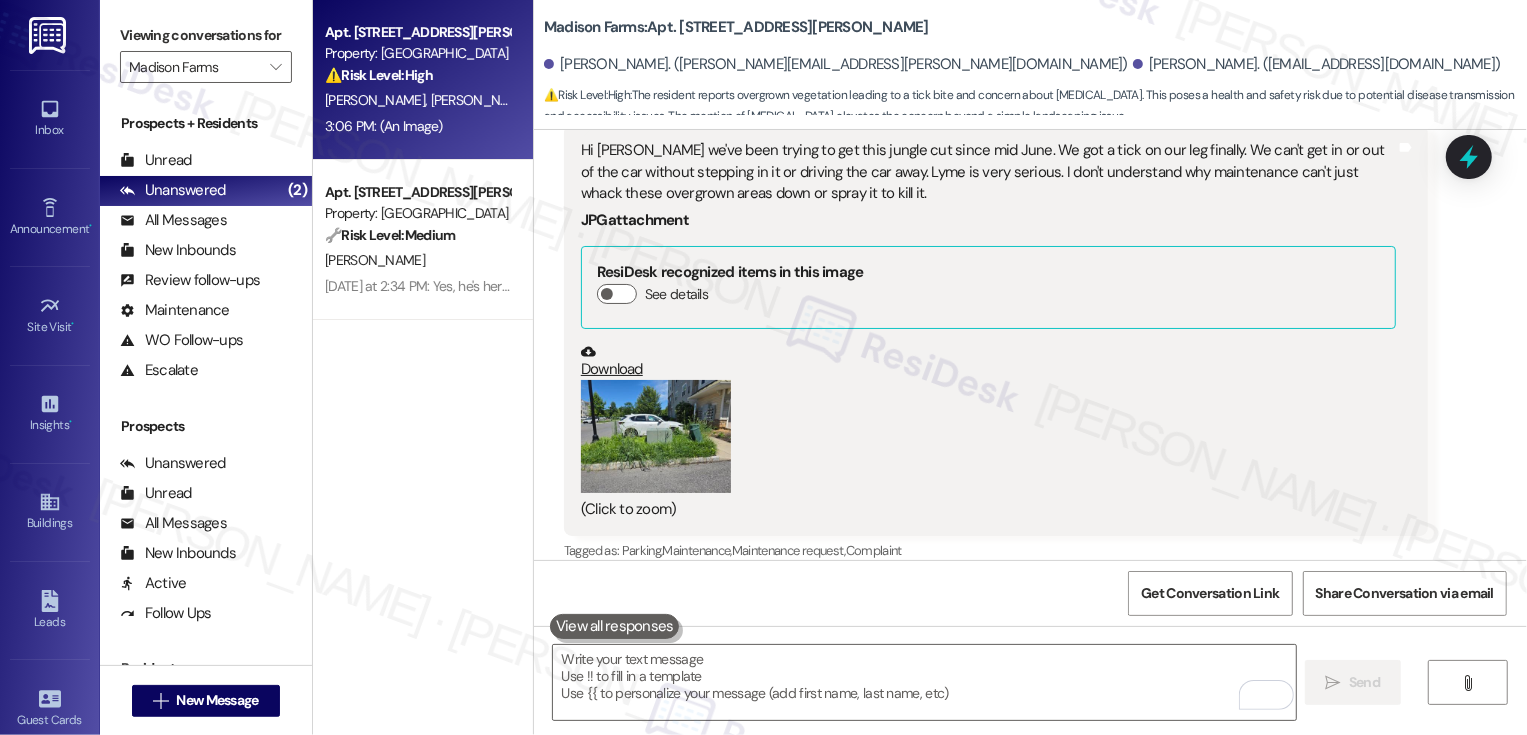 scroll, scrollTop: 4826, scrollLeft: 0, axis: vertical 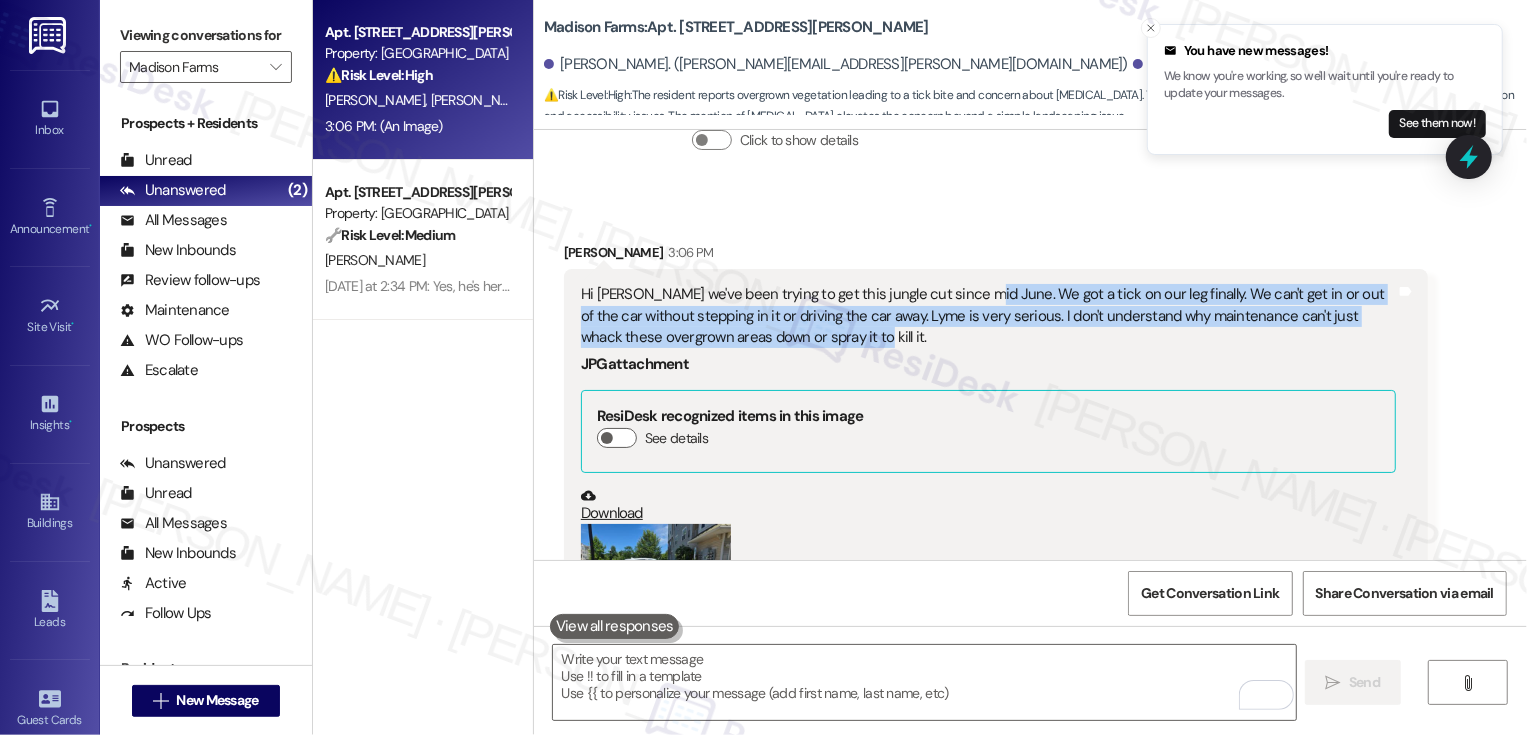 drag, startPoint x: 955, startPoint y: 270, endPoint x: 825, endPoint y: 310, distance: 136.01471 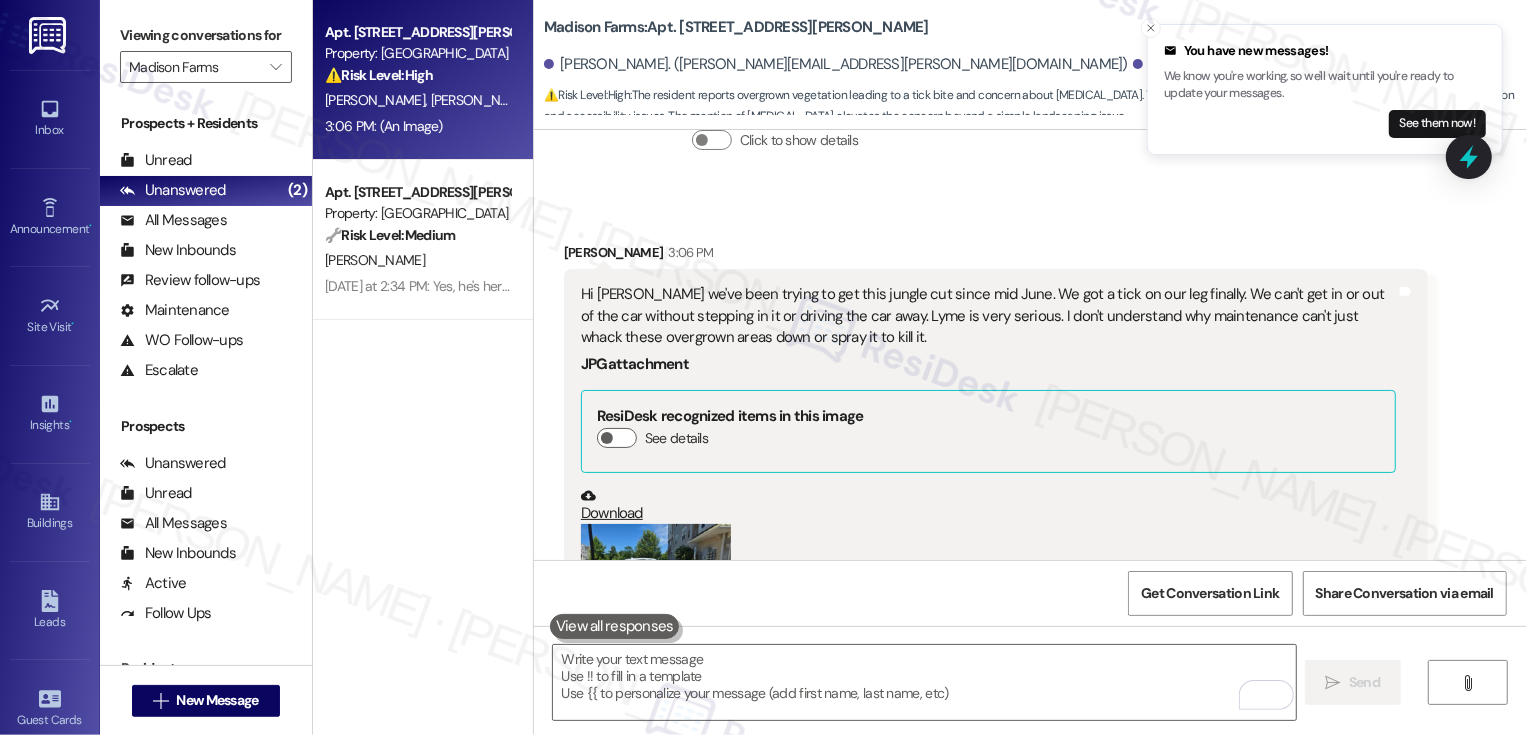 click on "Madison Farms:  Apt. [STREET_ADDRESS][PERSON_NAME]" at bounding box center [736, 27] 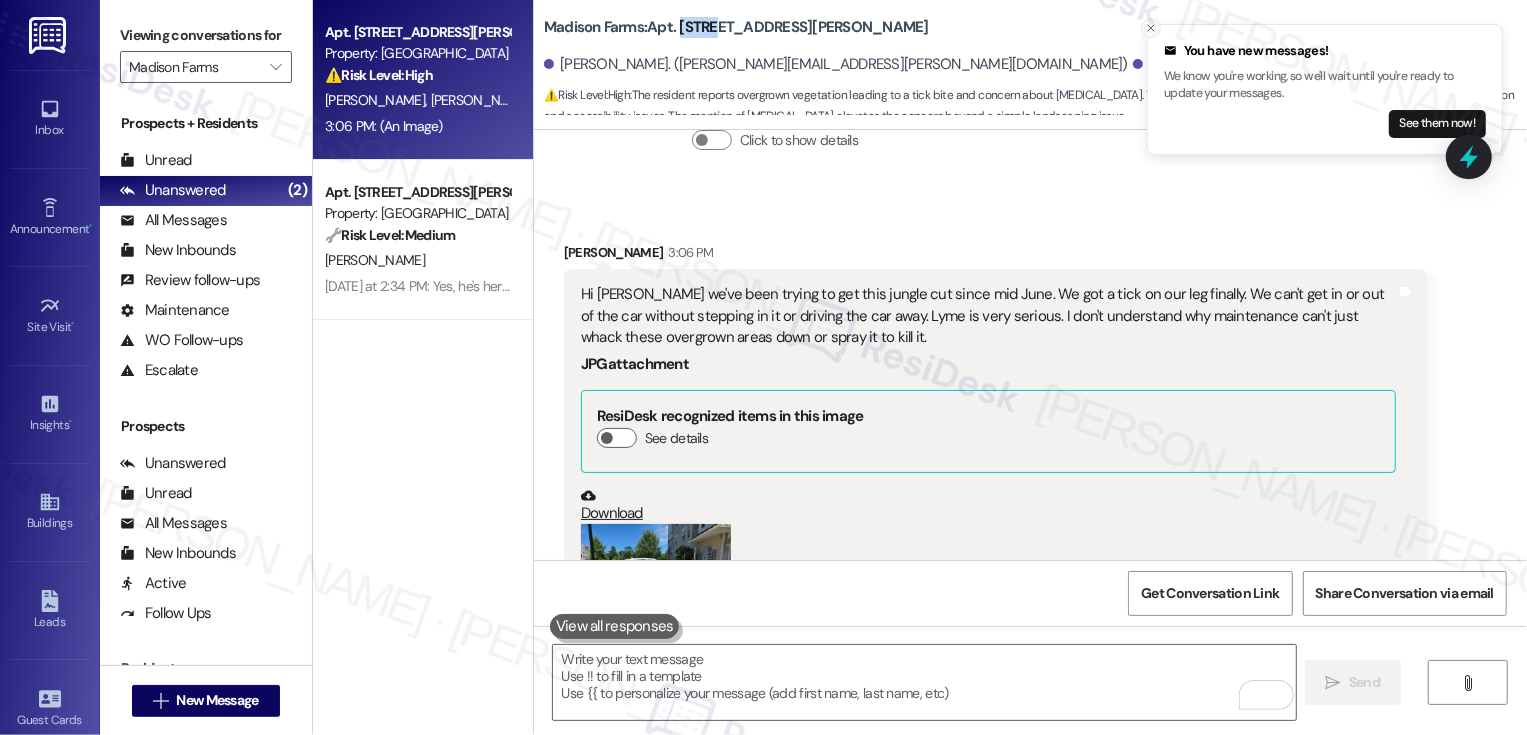 click 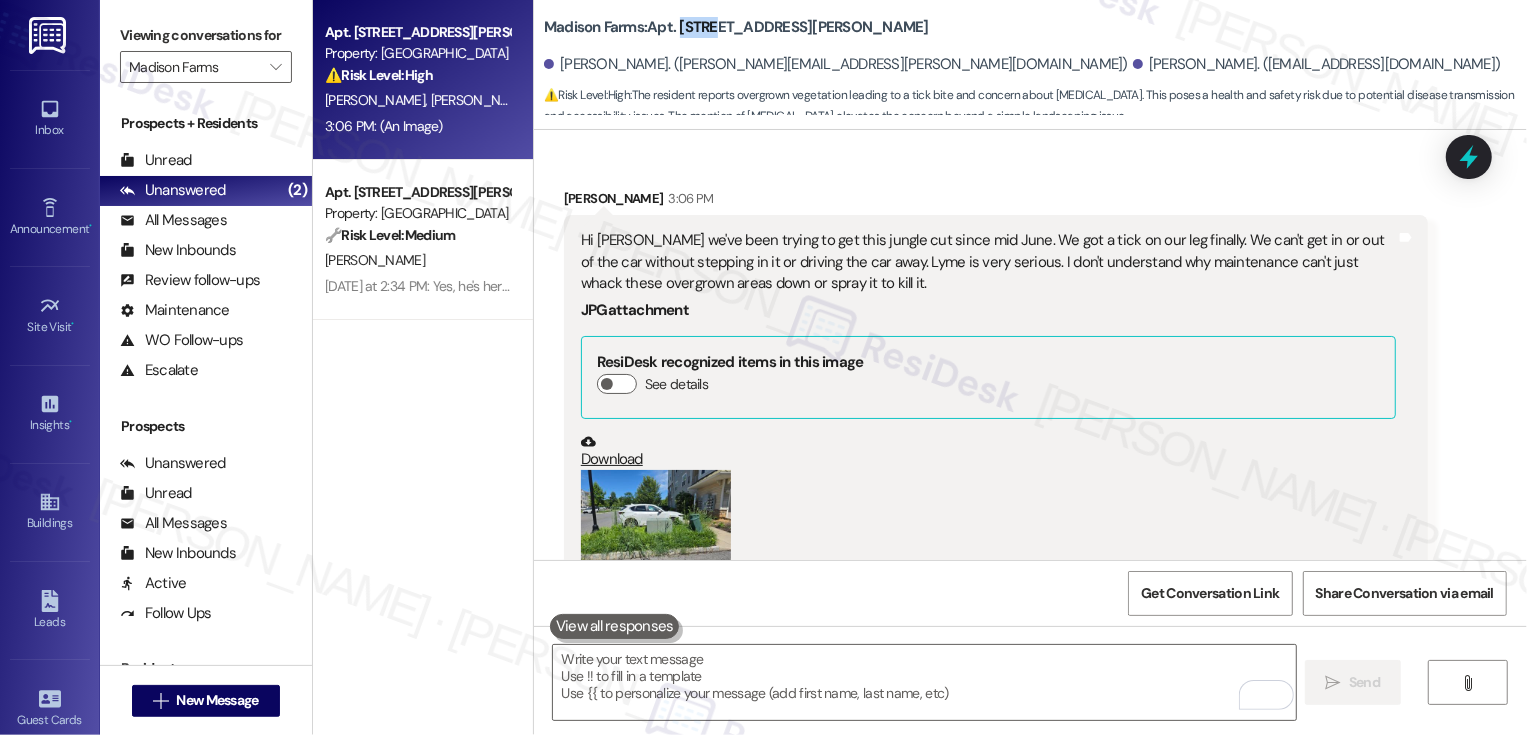 scroll, scrollTop: 4900, scrollLeft: 0, axis: vertical 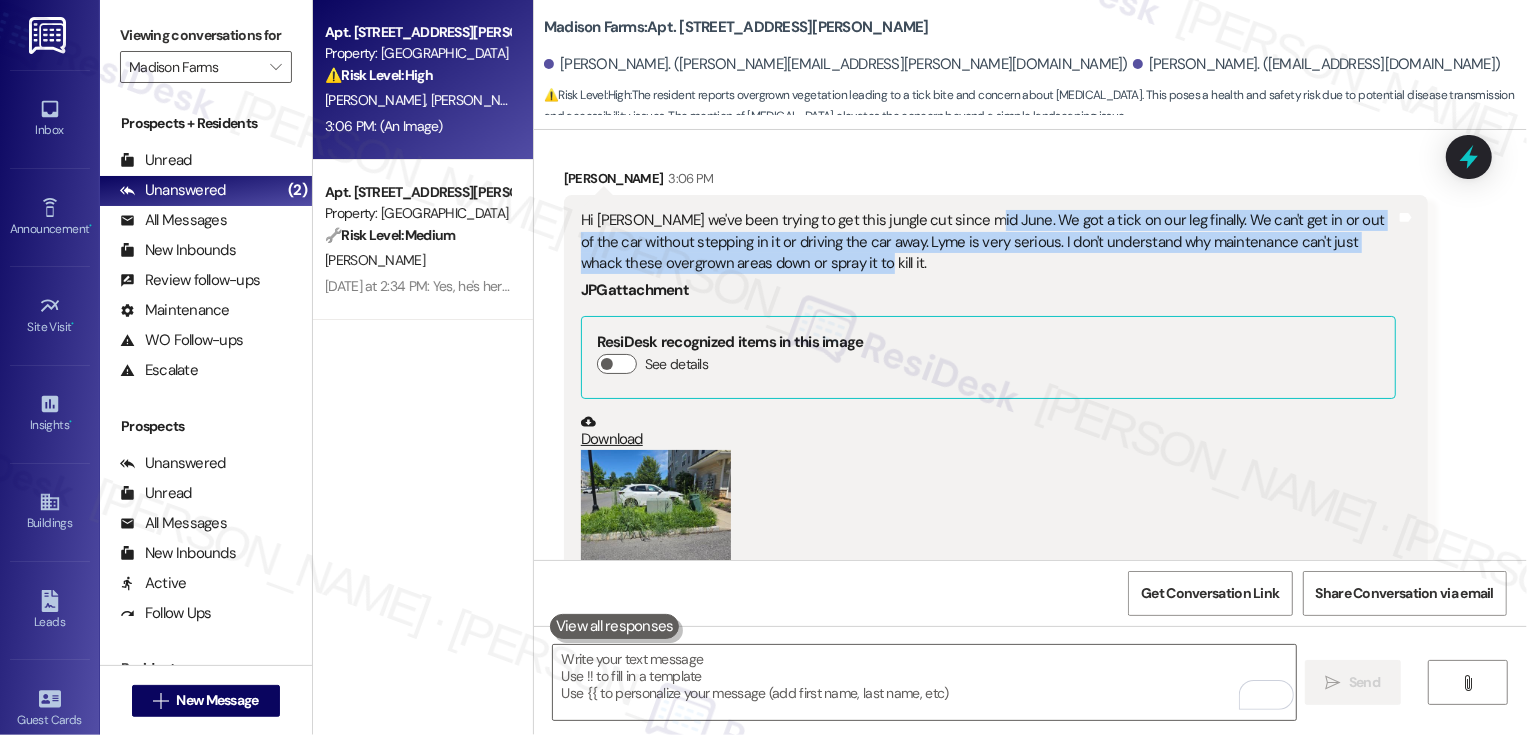 drag, startPoint x: 959, startPoint y: 195, endPoint x: 860, endPoint y: 246, distance: 111.364265 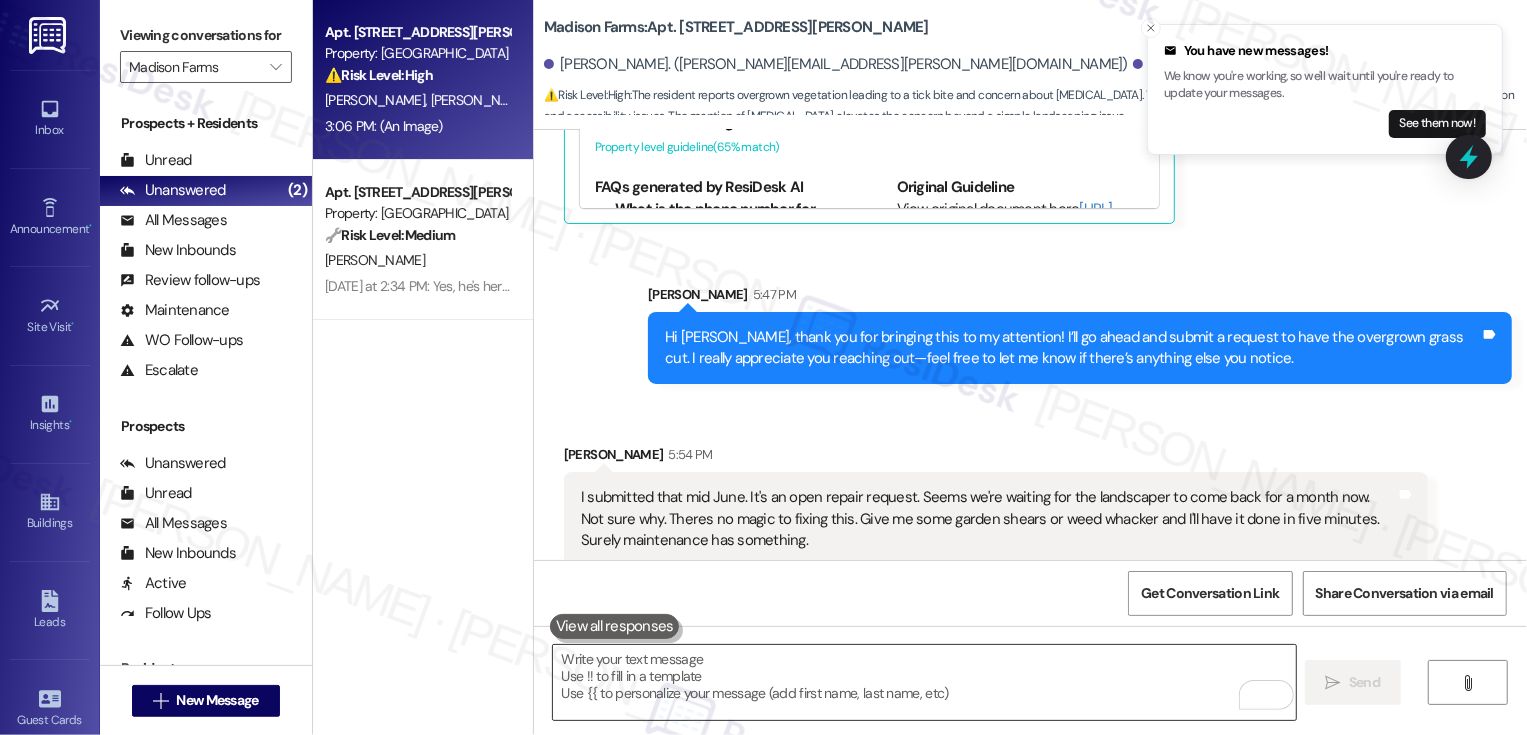 click at bounding box center [924, 682] 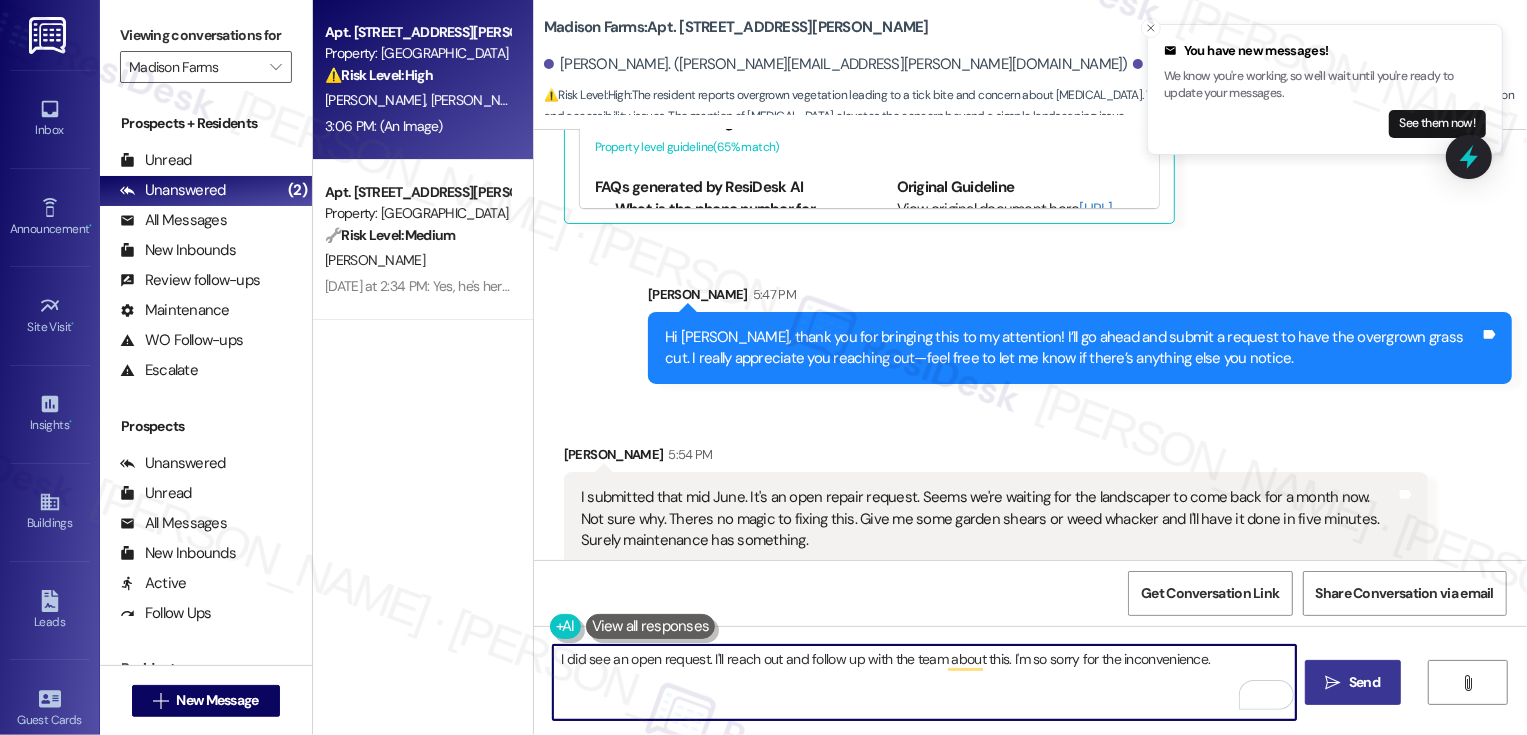 click on "I did see an open request. I'll reach out and follow up with the team about this. I'm so sorry for the inconvenience." at bounding box center (924, 682) 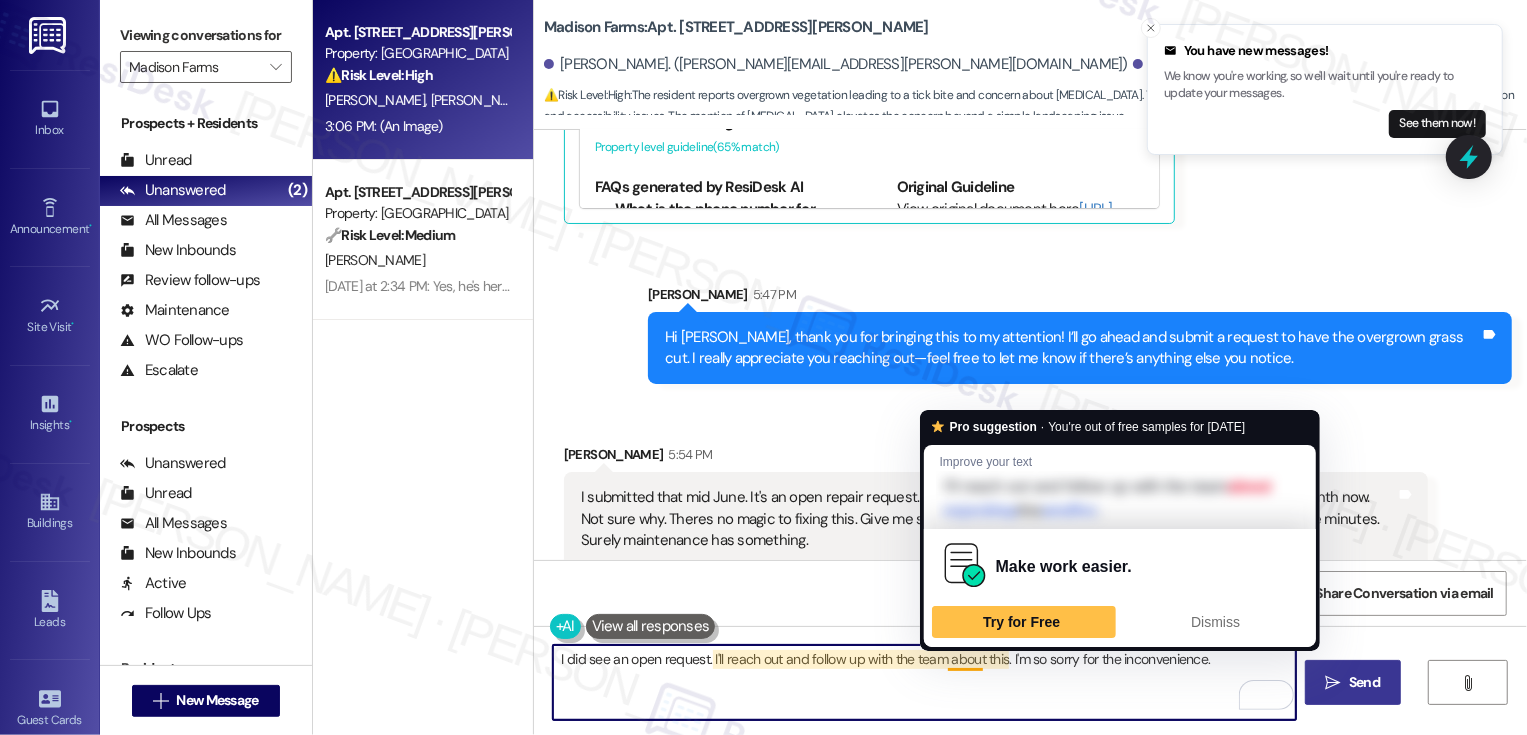 click on "I did see an open request. I'll reach out and follow up with the team about this. I'm so sorry for the inconvenience." at bounding box center (924, 682) 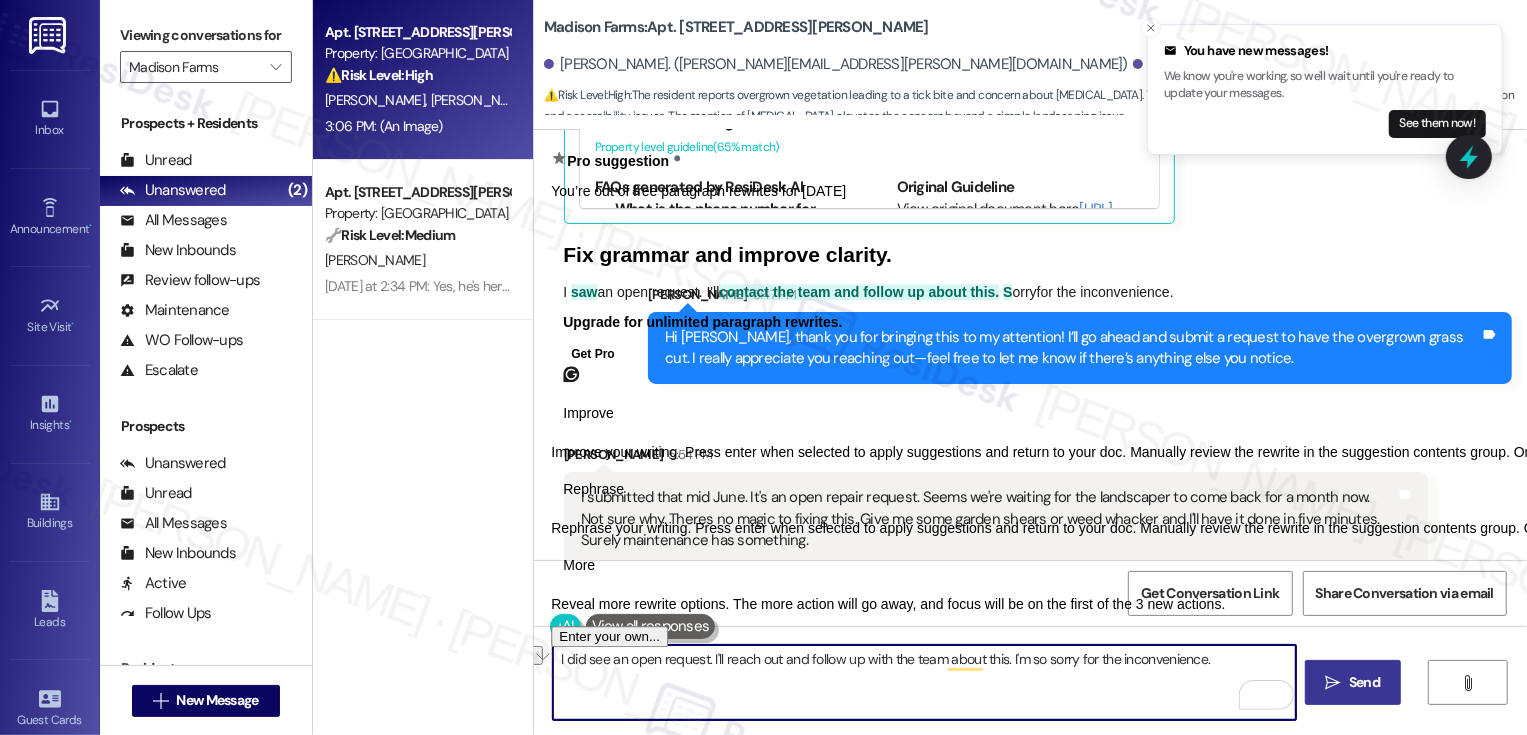 click on "Rephrase" at bounding box center (593, 489) 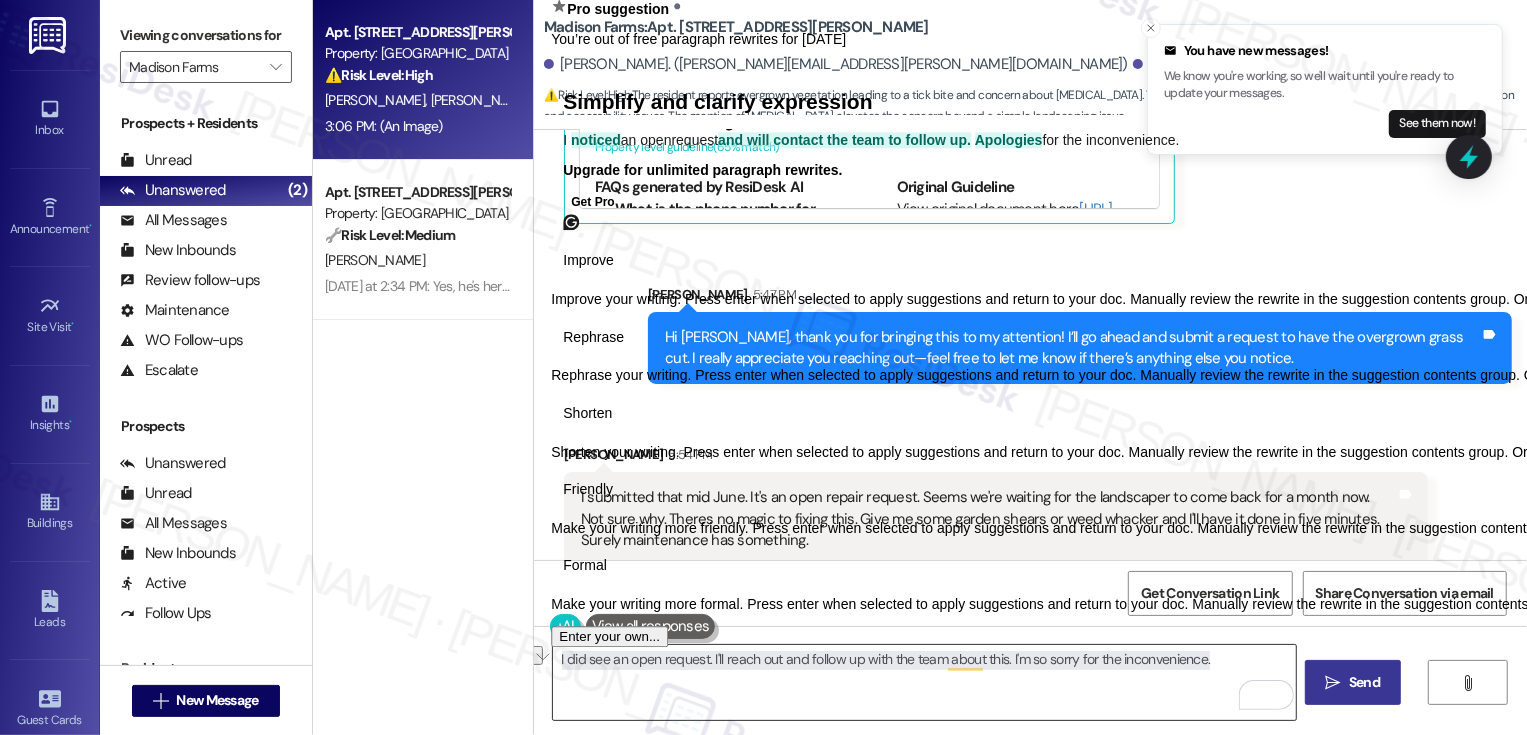click on "I did see an open request. I'll reach out and follow up with the team about this. I'm so sorry for the inconvenience." at bounding box center [924, 682] 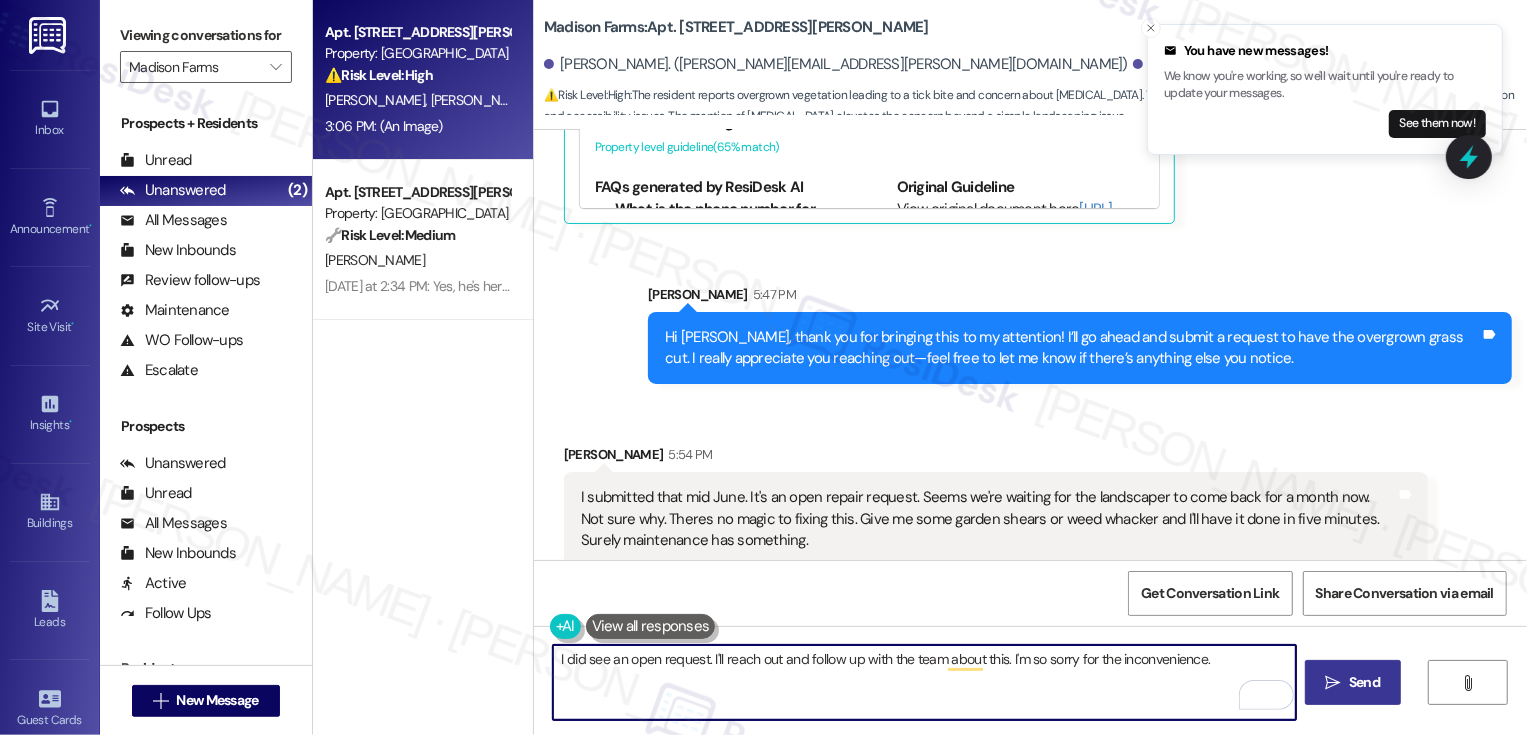 click on "I did see an open request. I'll reach out and follow up with the team about this. I'm so sorry for the inconvenience." at bounding box center [924, 682] 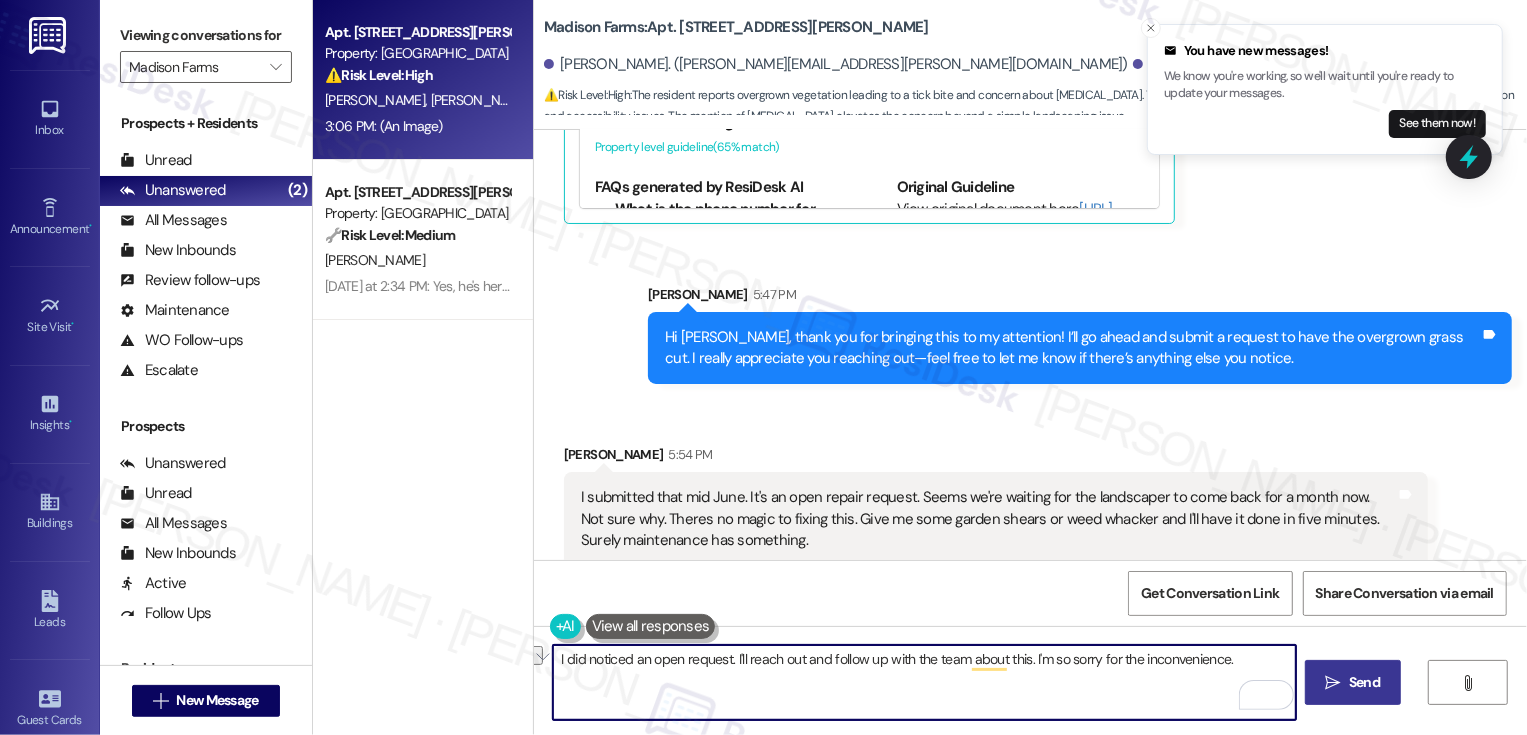 click on "I did noticed an open request. I'll reach out and follow up with the team about this. I'm so sorry for the inconvenience." at bounding box center (924, 682) 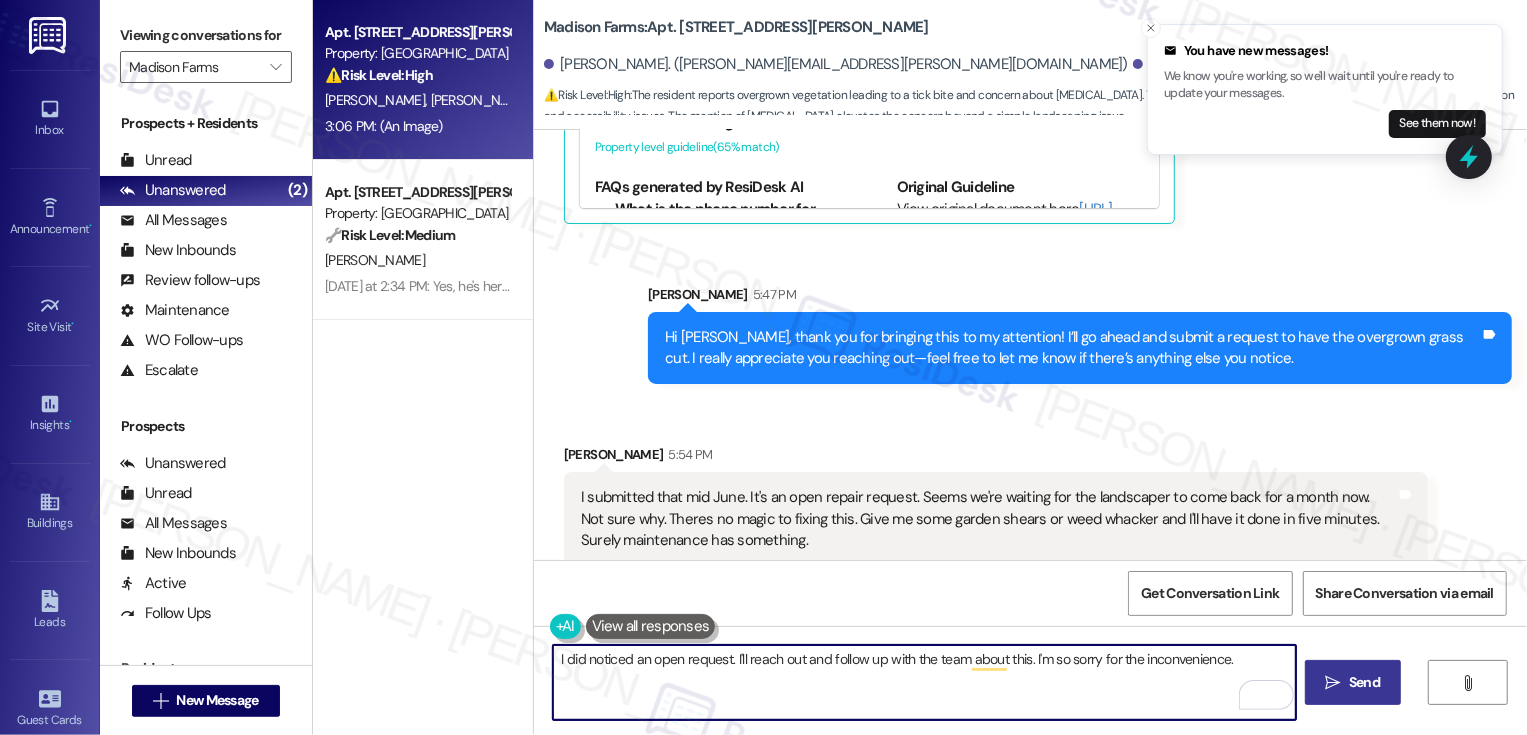 click on "I did noticed an open request. I'll reach out and follow up with the team about this. I'm so sorry for the inconvenience." at bounding box center [924, 682] 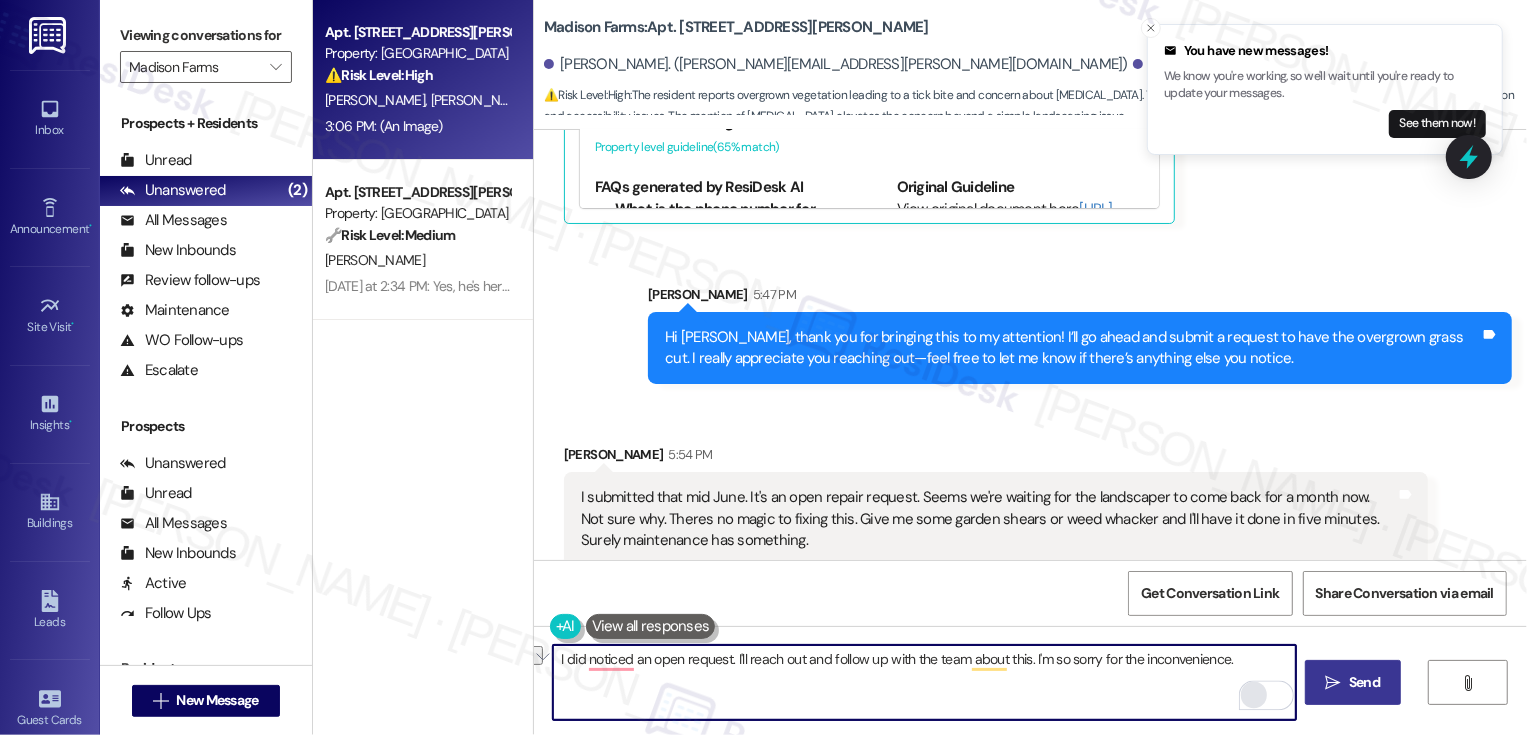 click at bounding box center (1254, 695) 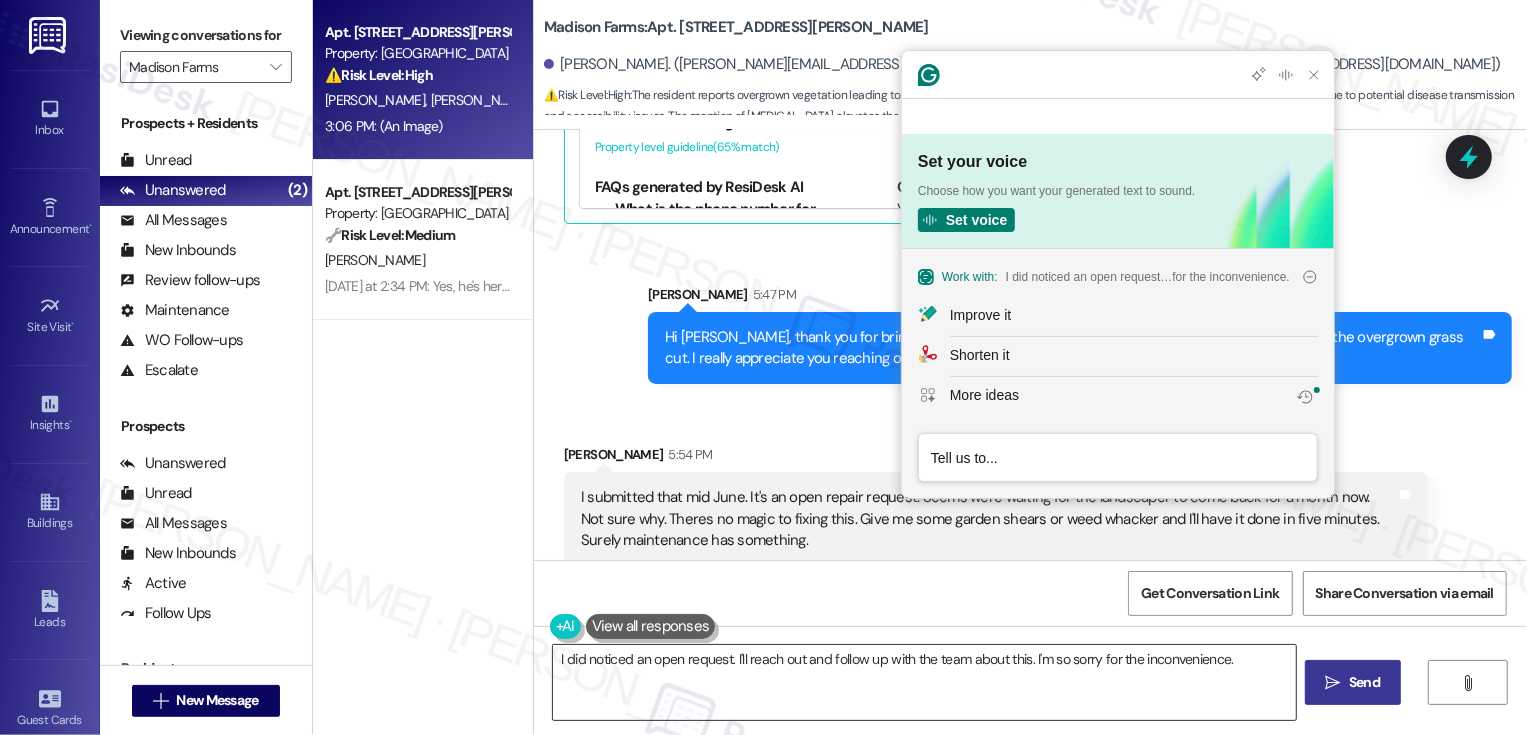 scroll, scrollTop: 0, scrollLeft: 0, axis: both 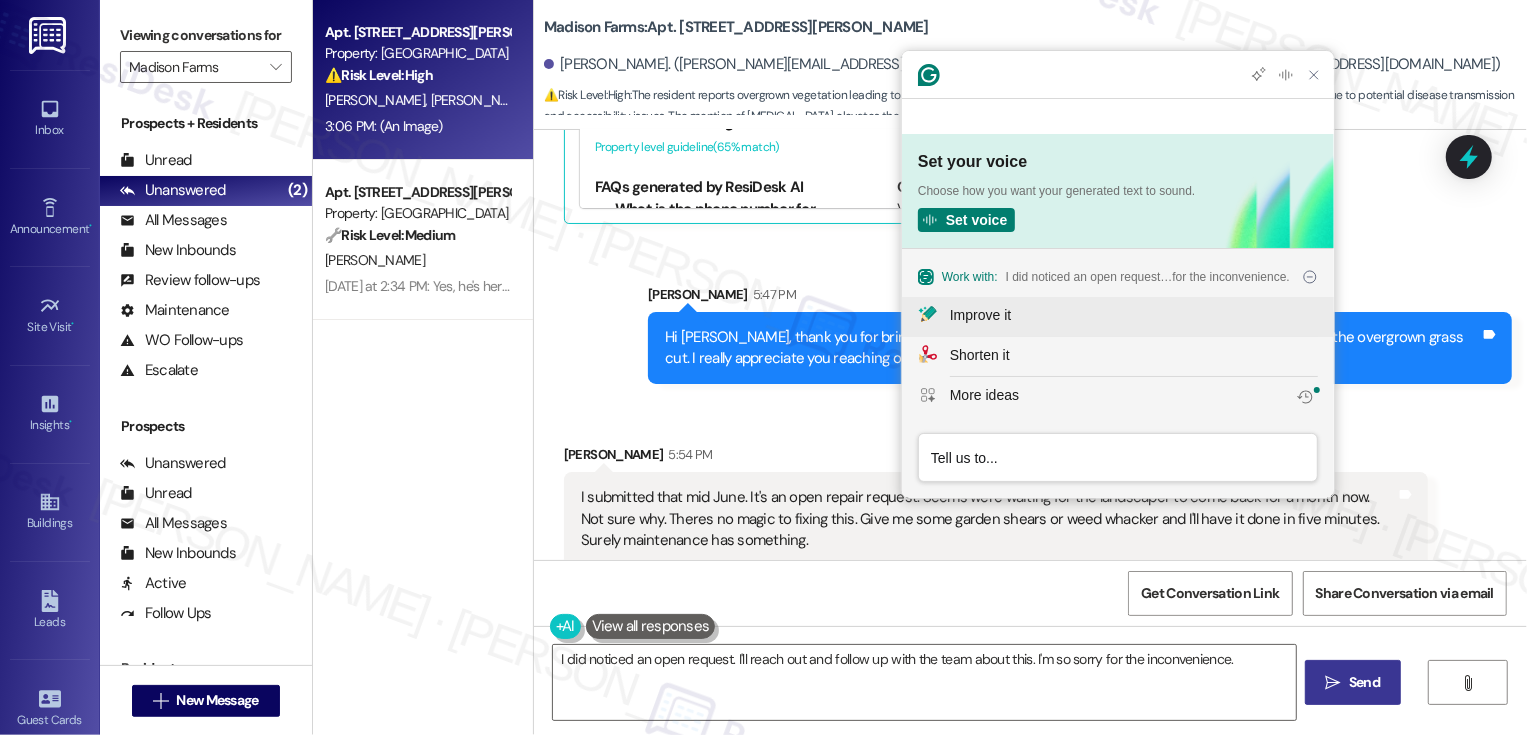 click on "Improve it" 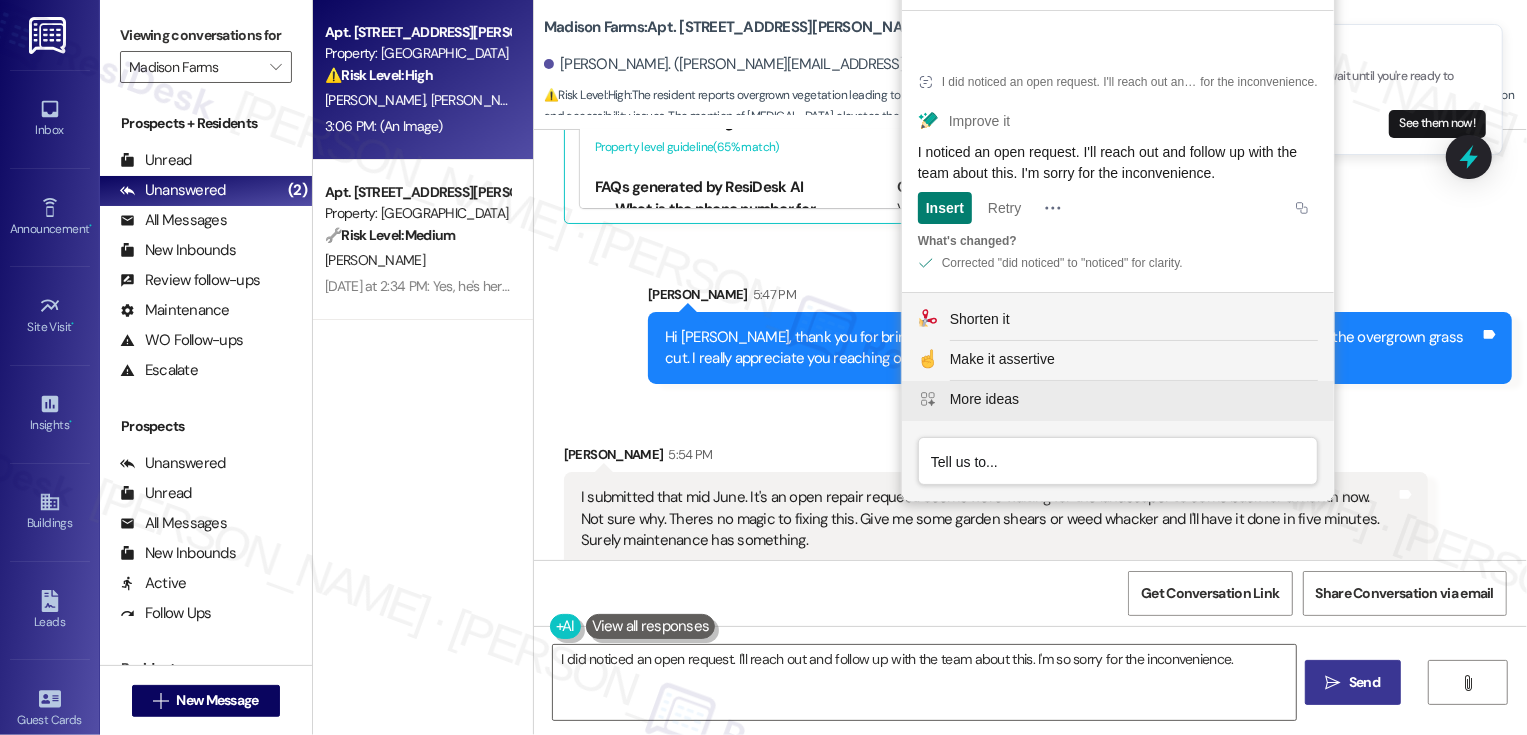 click on "More ideas" 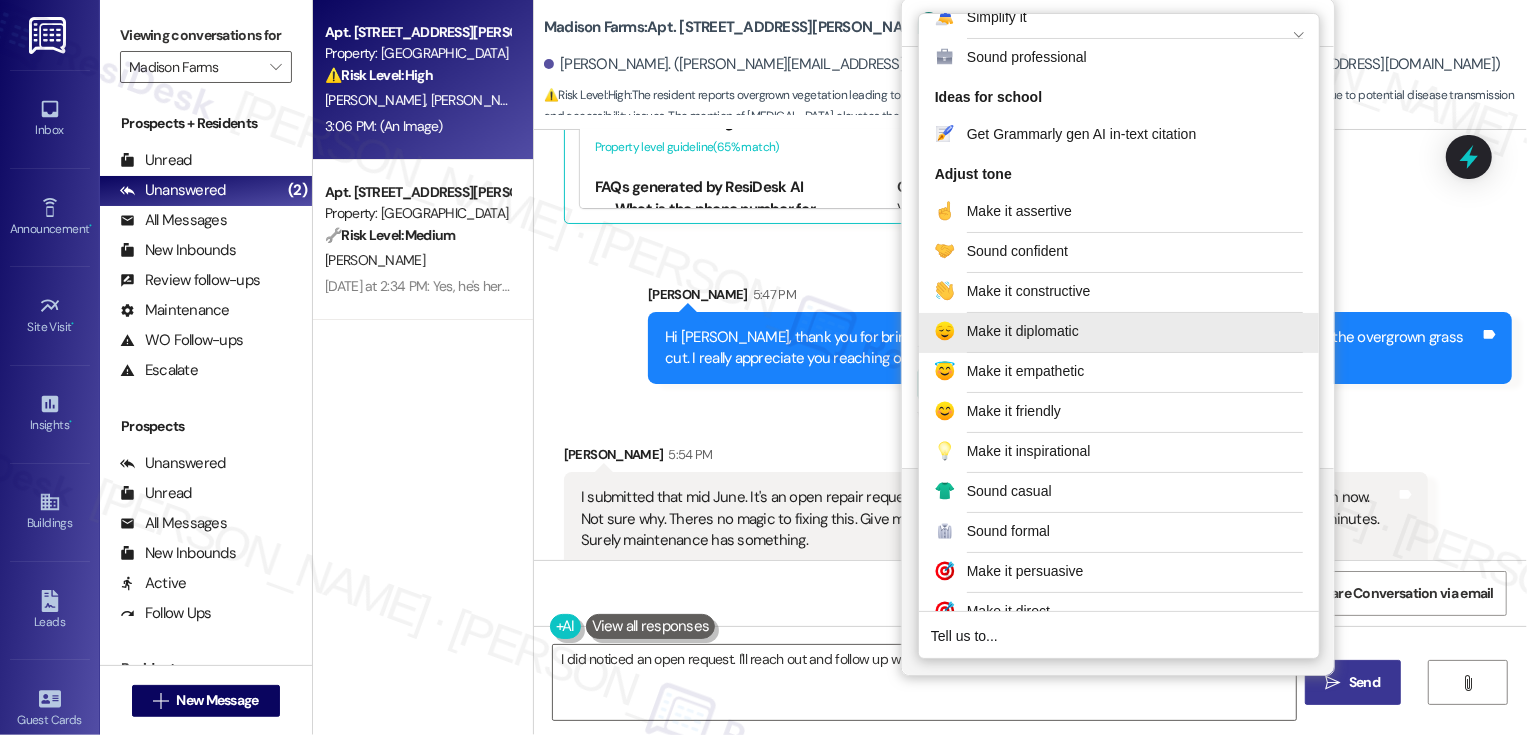scroll, scrollTop: 250, scrollLeft: 0, axis: vertical 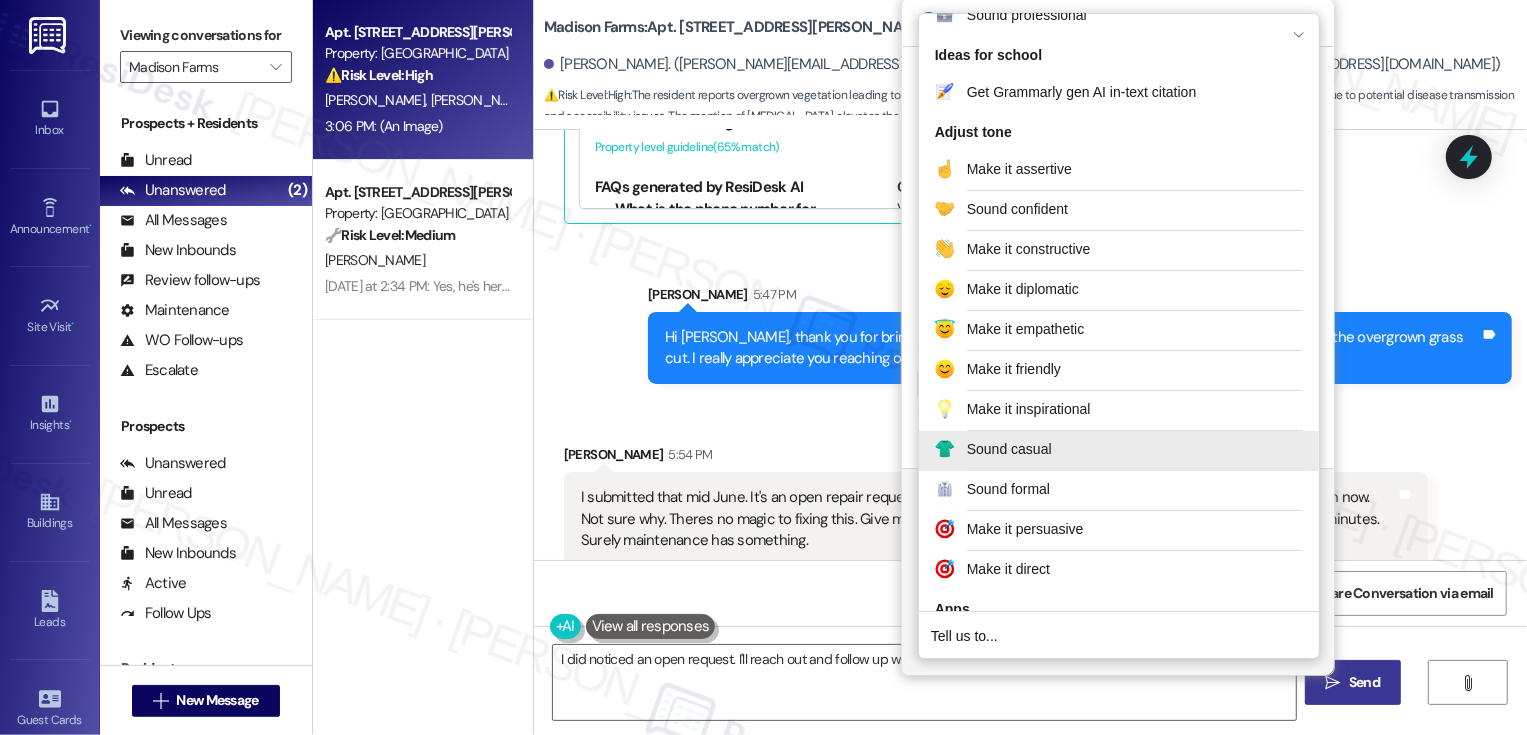 click on "Sound casual" at bounding box center (1009, 449) 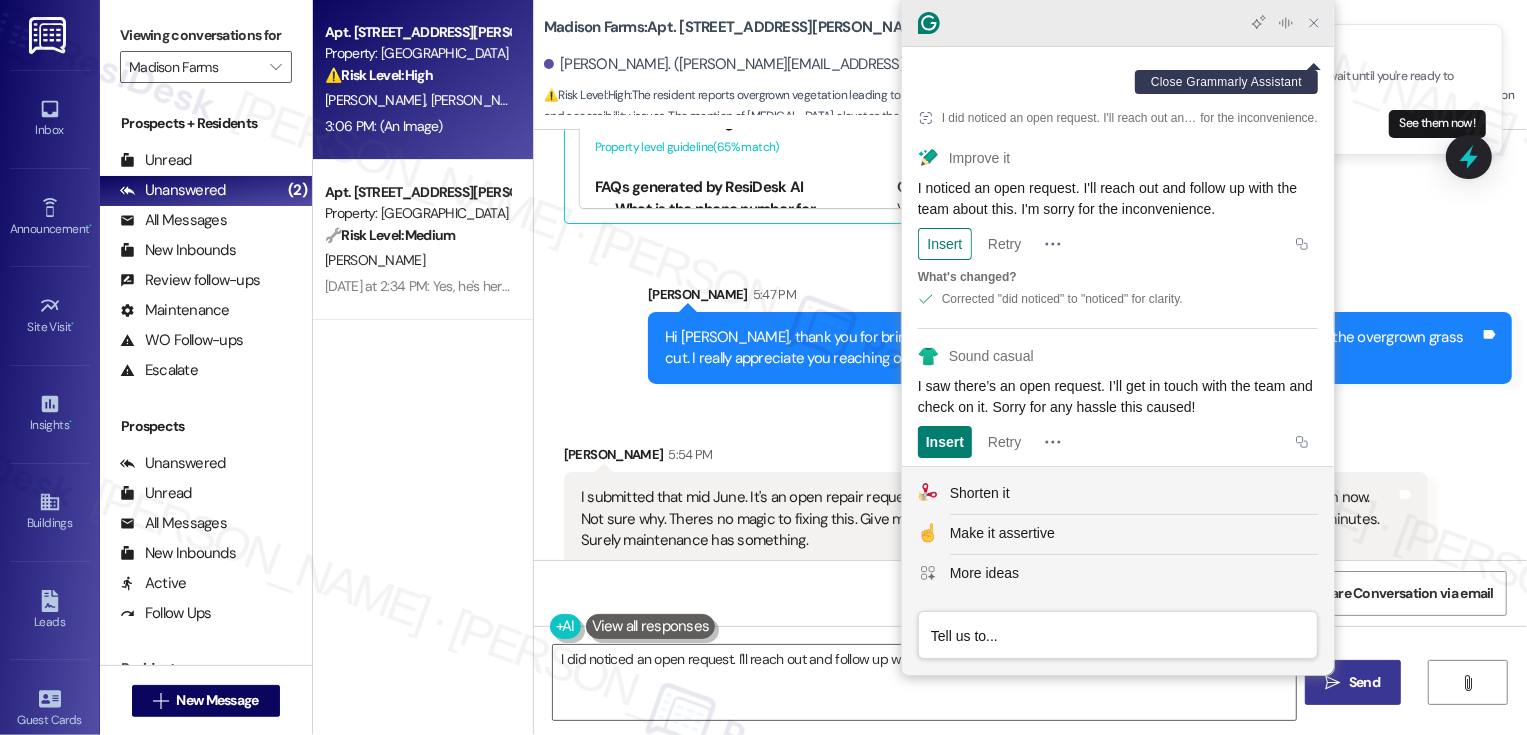 click 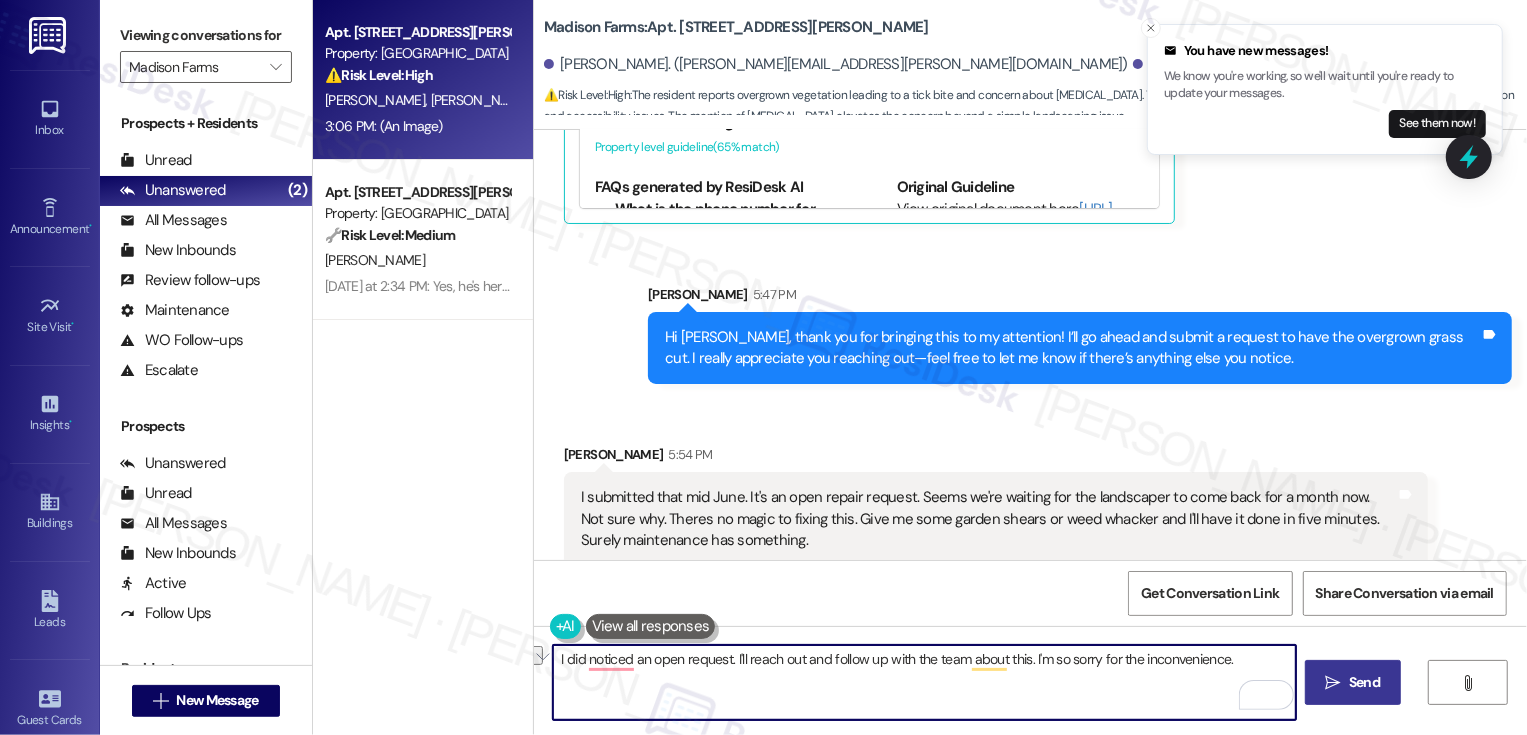paste on "there's an open request in the system. I’ll follow up with the team to check for any updates and keep you informed. I’m really sorry for the inconvenience and appreciate your patience" 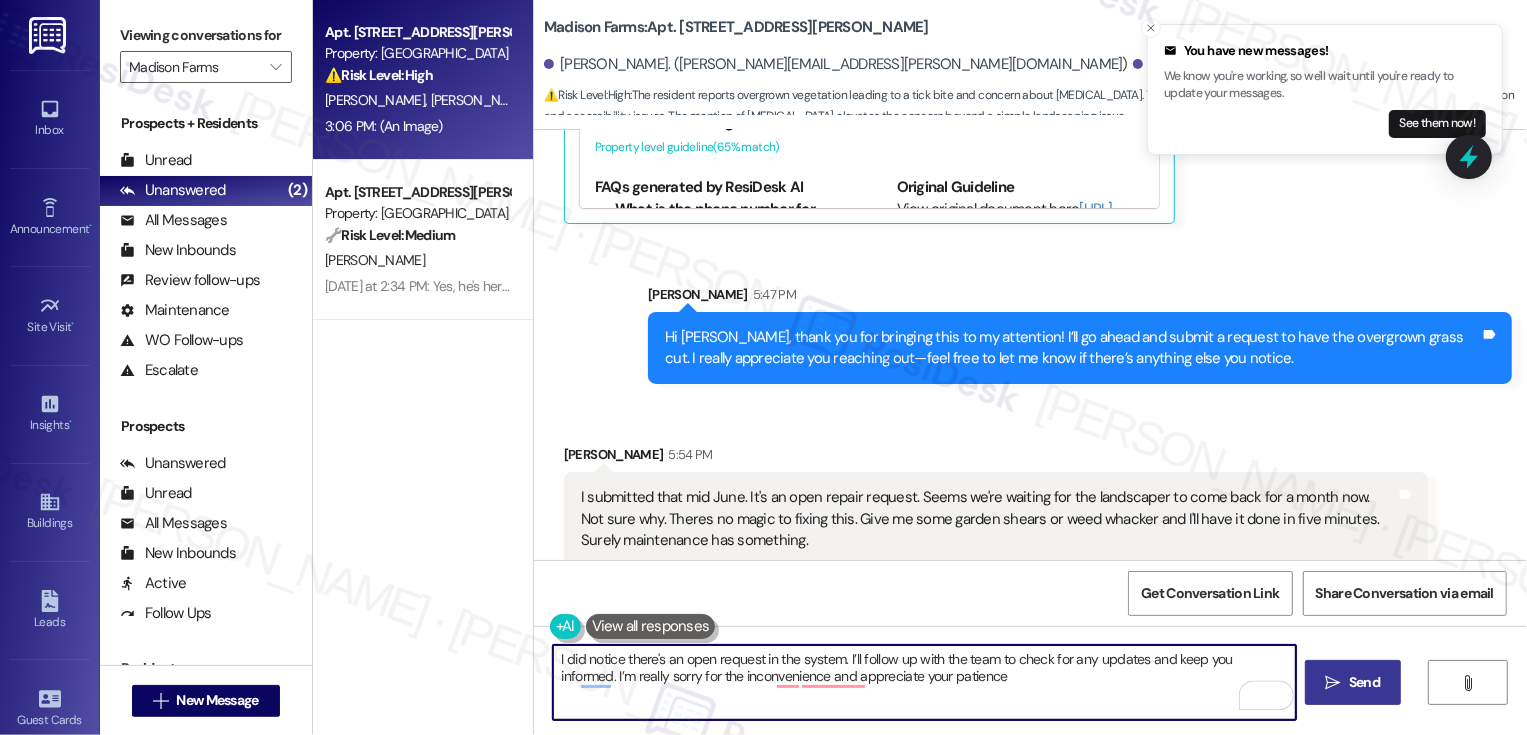click on "I did notice there's an open request in the system. I’ll follow up with the team to check for any updates and keep you informed. I’m really sorry for the inconvenience and appreciate your patience" at bounding box center (924, 682) 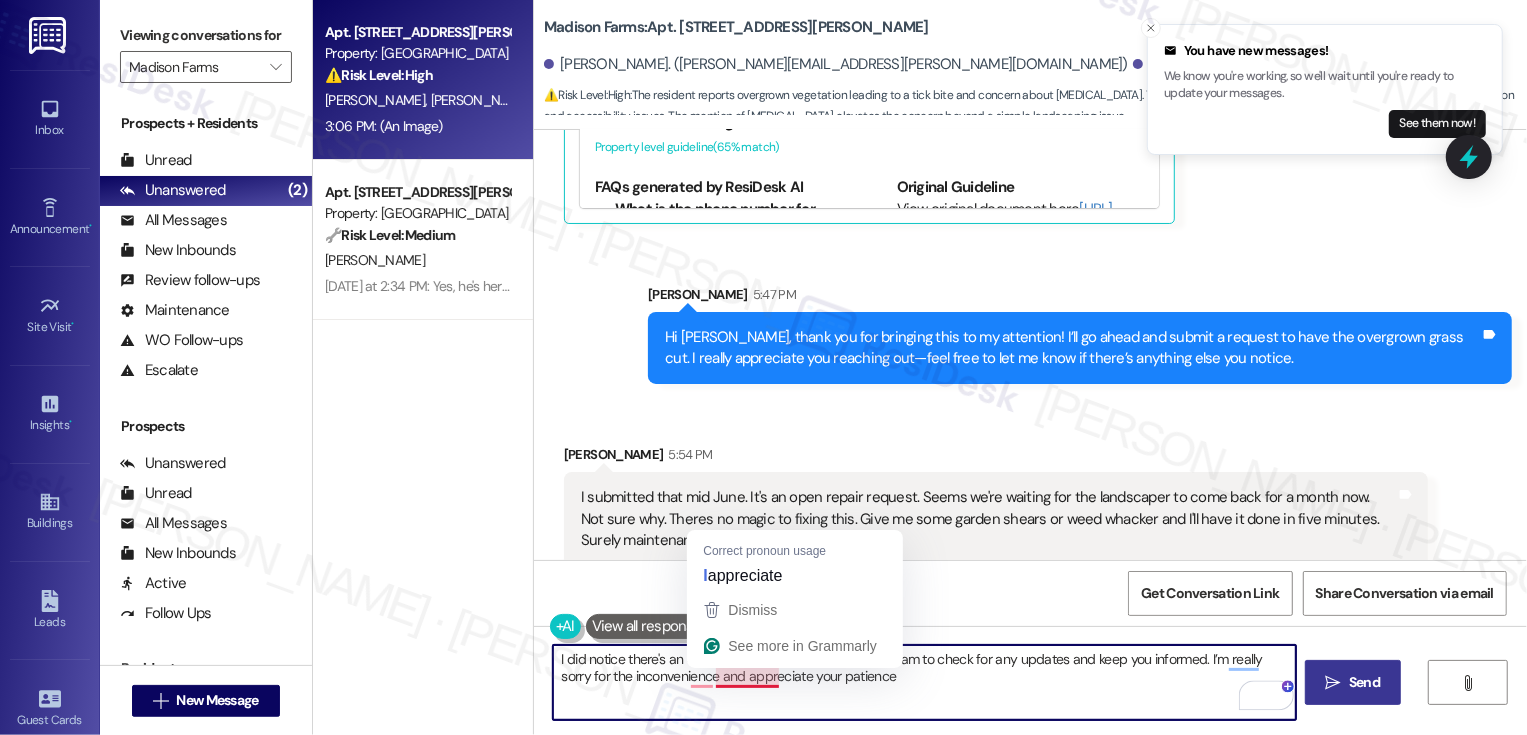 click on "I did notice there's an open request. I’ll follow up with the team to check for any updates and keep you informed. I’m really sorry for the inconvenience and appreciate your patience" at bounding box center (924, 682) 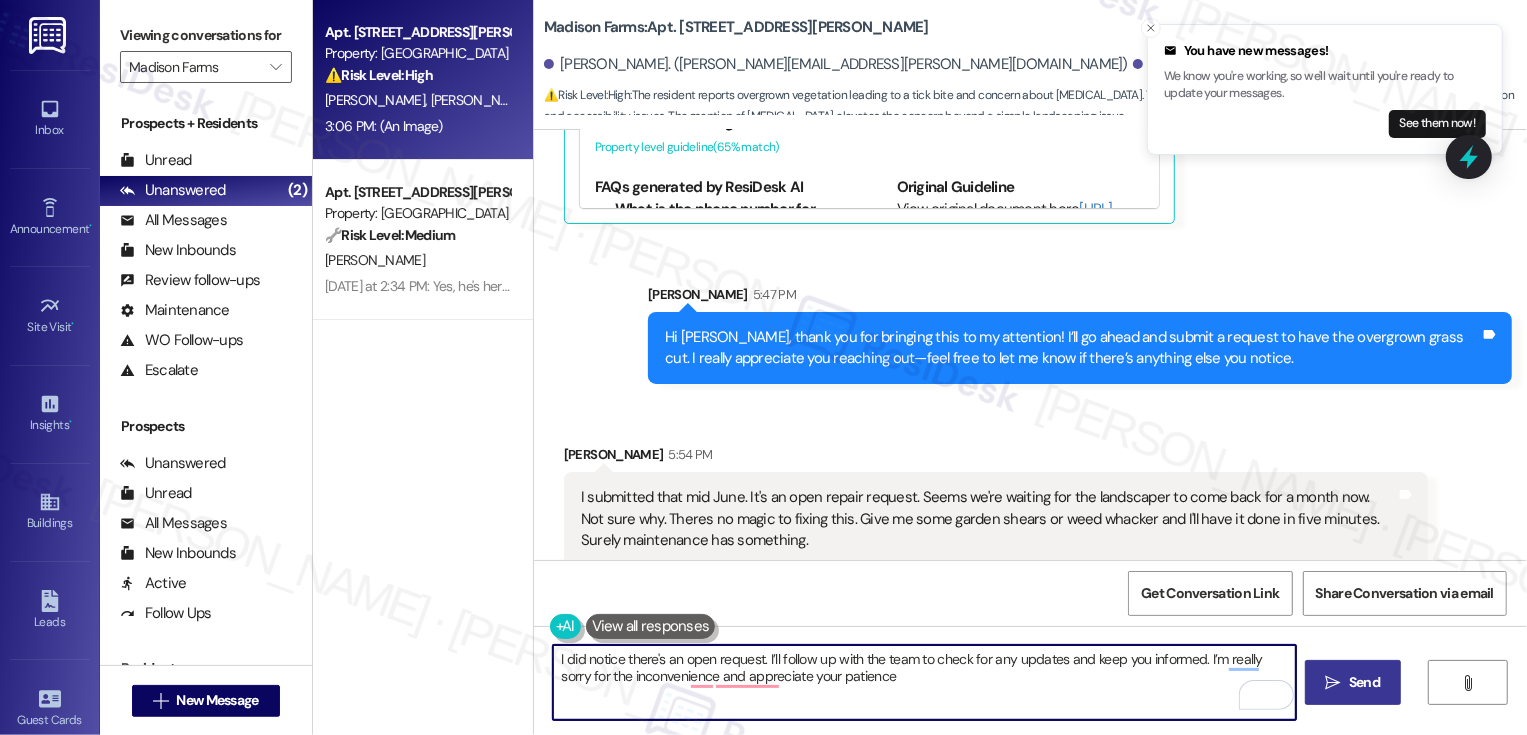 type on "I did notice there's an open request. I’ll follow up with the team to check for any updates and keep you informed. I’m really sorry for the inconvenience and appreciate your patience." 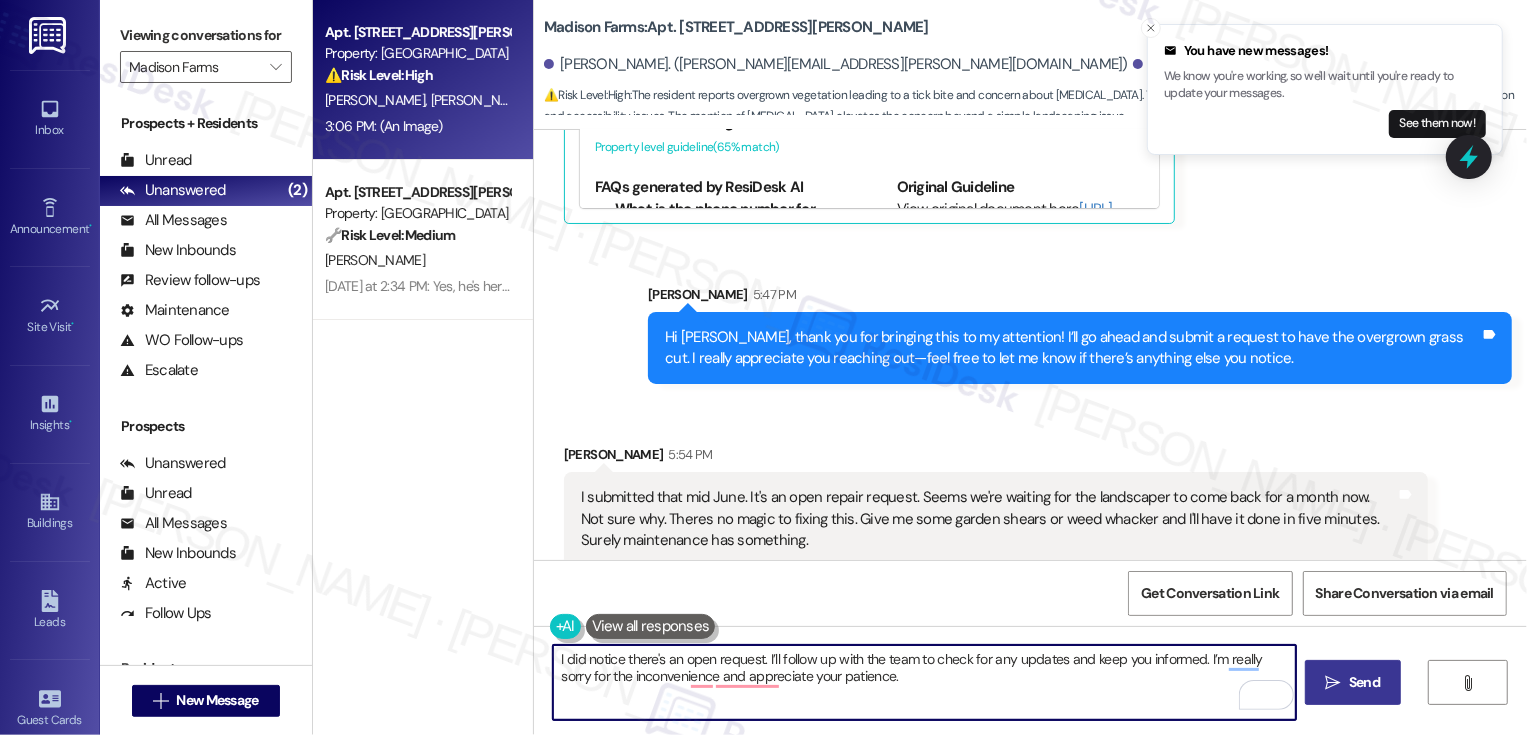 click on "I did notice there's an open request. I’ll follow up with the team to check for any updates and keep you informed. I’m really sorry for the inconvenience and appreciate your patience." at bounding box center [924, 682] 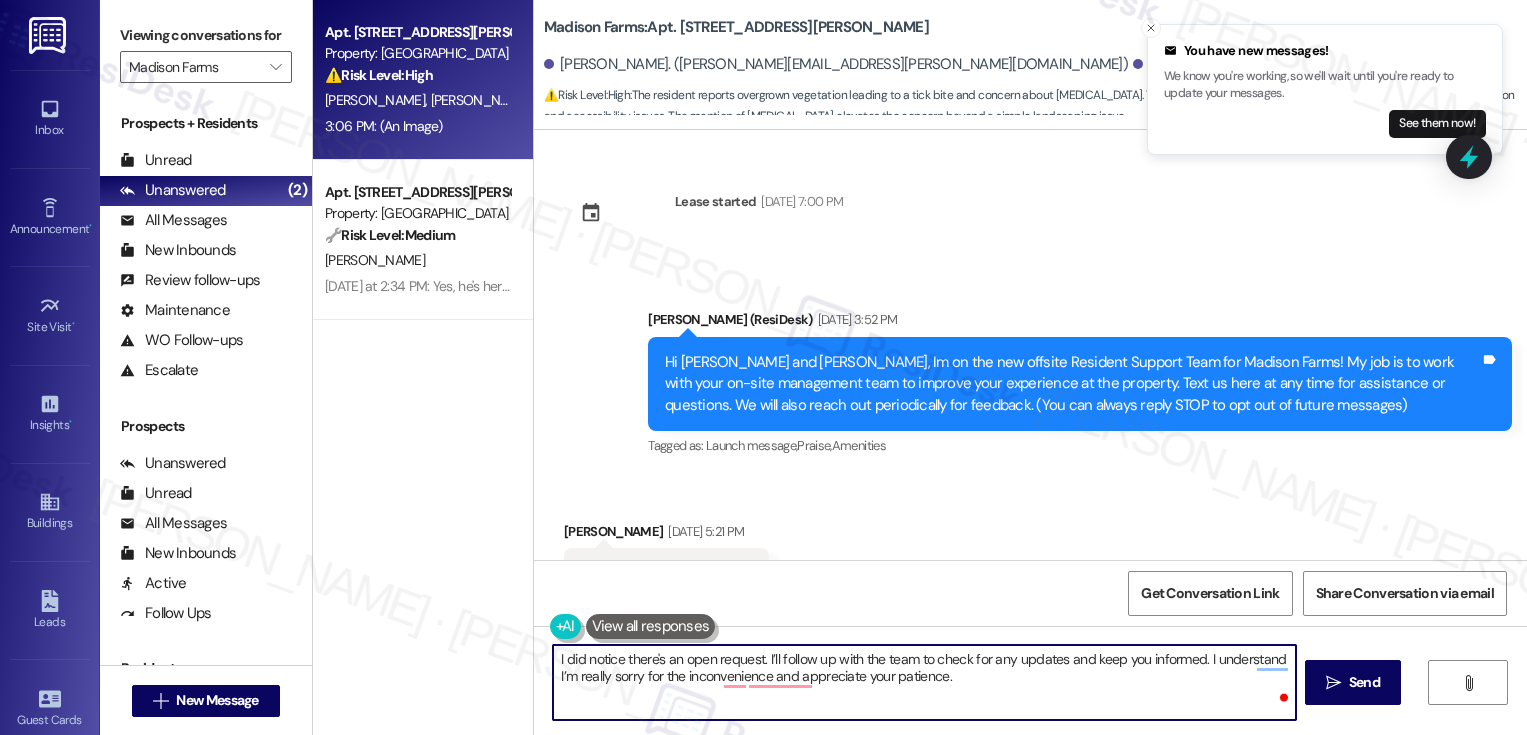scroll, scrollTop: 0, scrollLeft: 0, axis: both 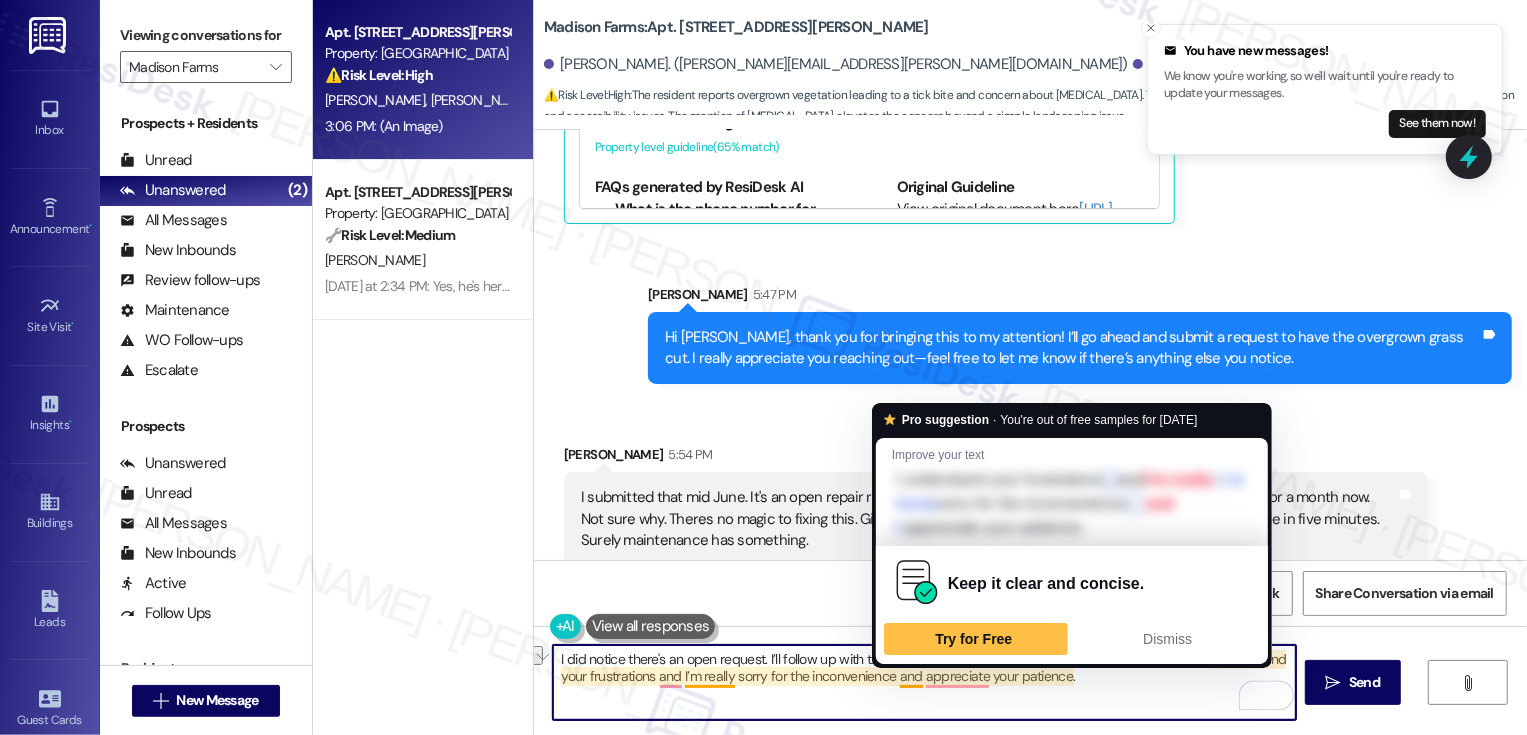 drag, startPoint x: 893, startPoint y: 679, endPoint x: 1053, endPoint y: 687, distance: 160.19987 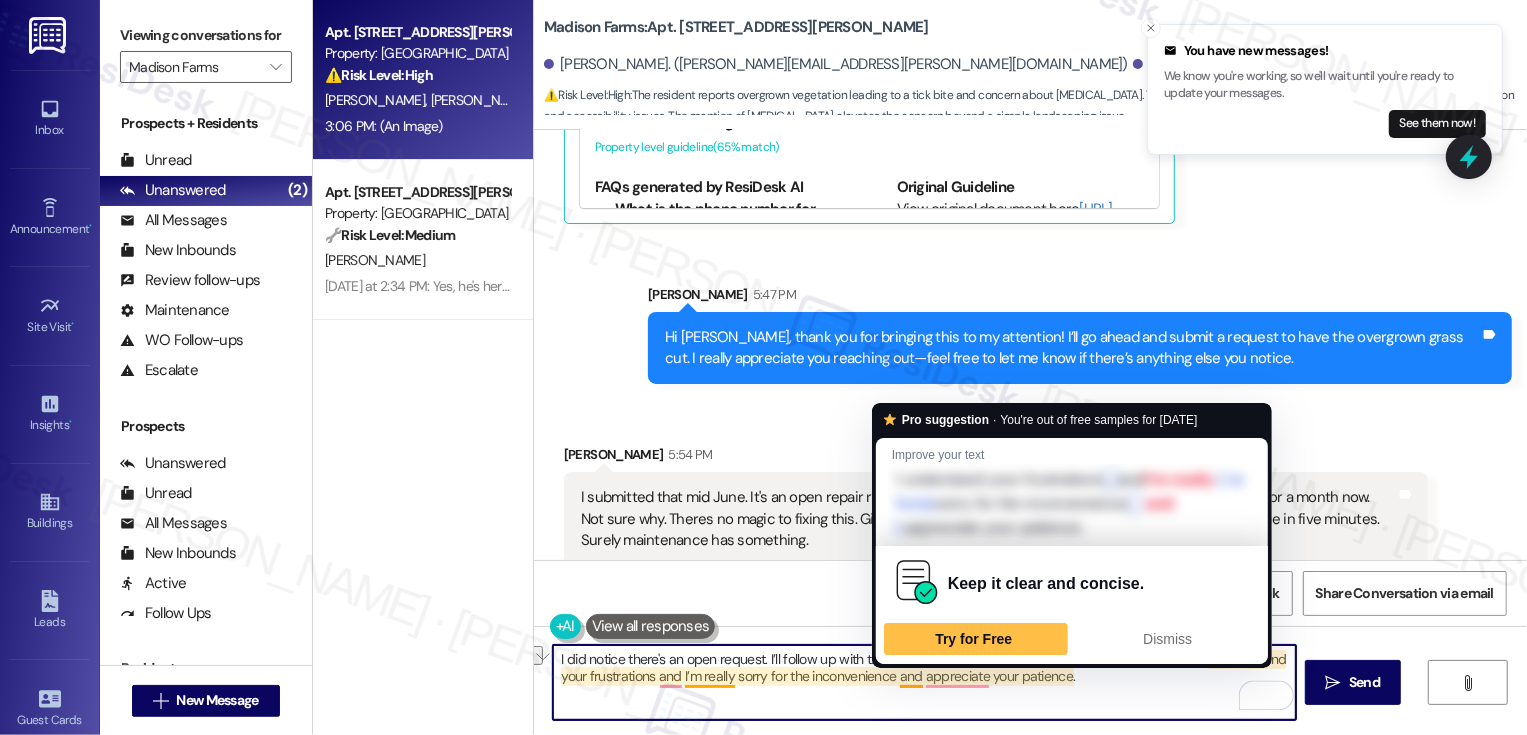 click on "I did notice there's an open request. I’ll follow up with the team to check for any updates and keep you informed. I understand your frustrations and I’m really sorry for the inconvenience and appreciate your patience." at bounding box center (924, 682) 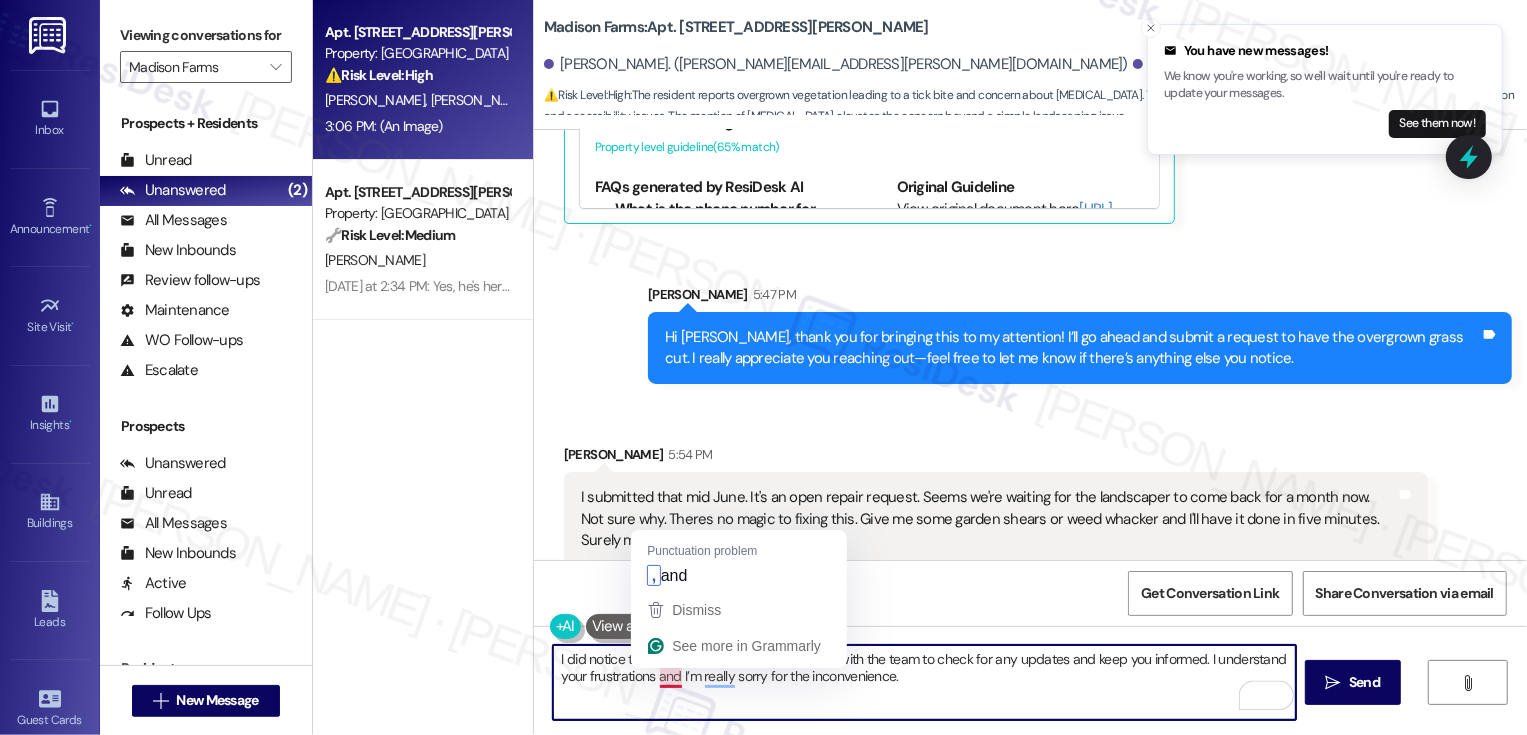 click on "I did notice there's an open request. I’ll follow up with the team to check for any updates and keep you informed. I understand your frustrations and I’m really sorry for the inconvenience." at bounding box center [924, 682] 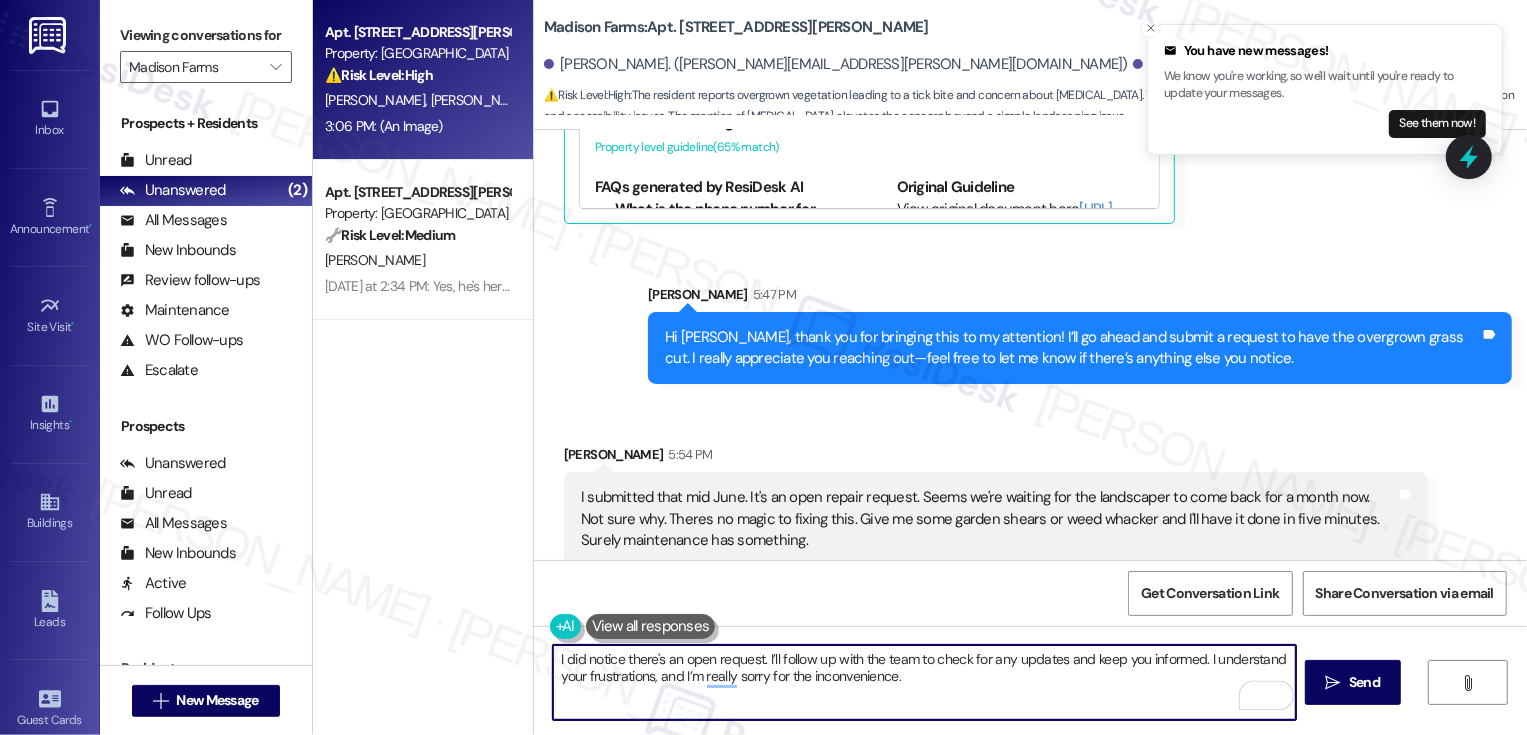 click on "I did notice there's an open request. I’ll follow up with the team to check for any updates and keep you informed. I understand your frustrations, and I’m really sorry for the inconvenience." at bounding box center [924, 682] 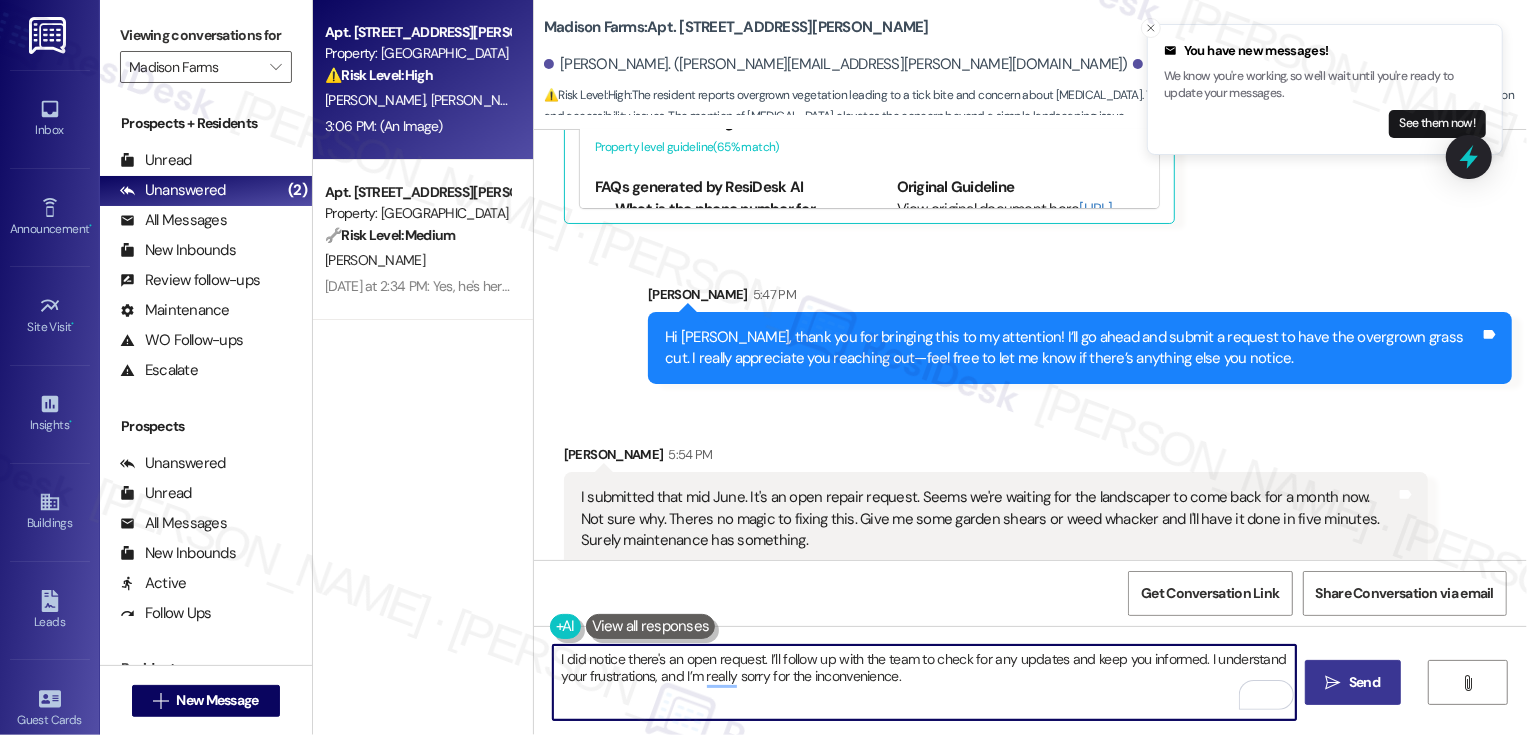 type on "I did notice there's an open request. I’ll follow up with the team to check for any updates and keep you informed. I understand your frustrations, and I’m really sorry for the inconvenience." 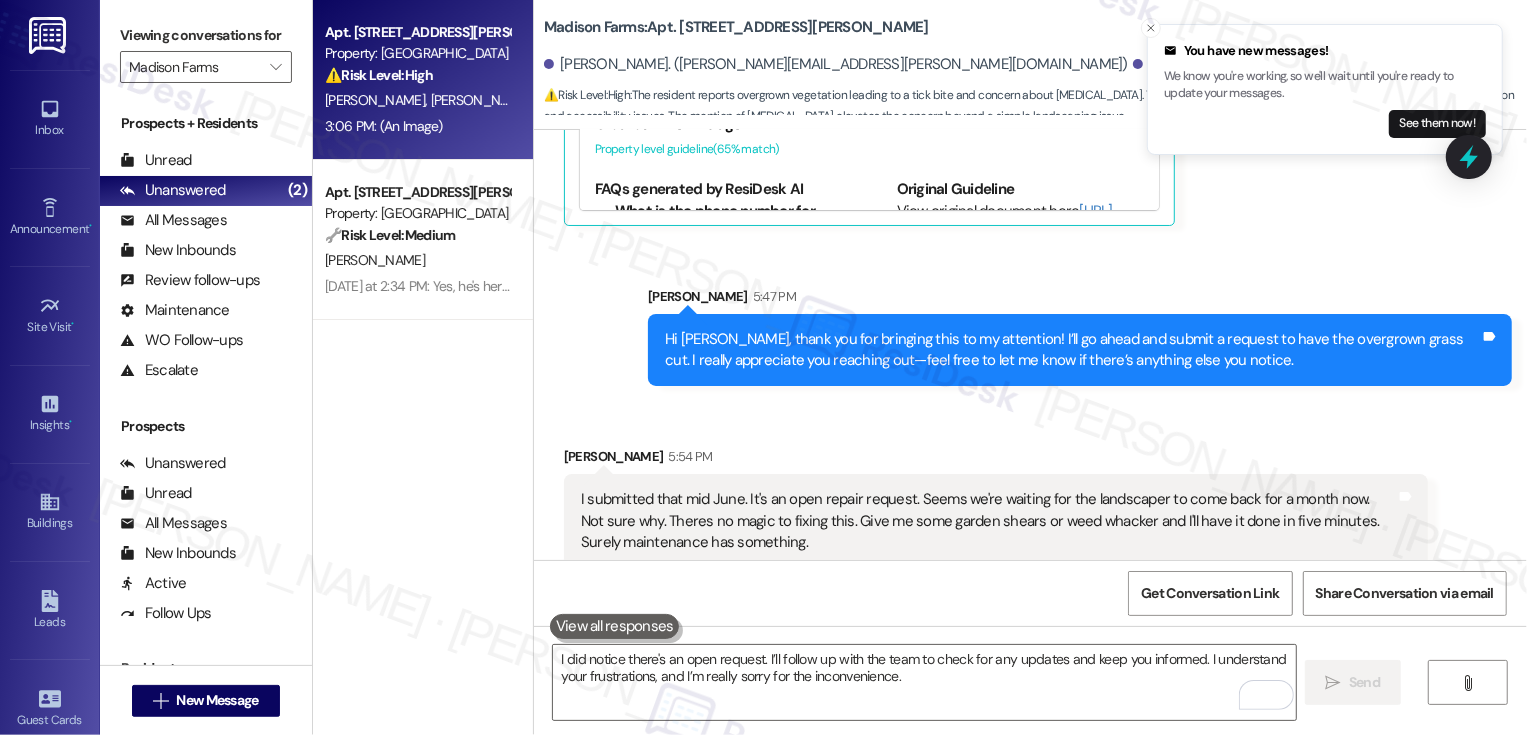scroll, scrollTop: 5825, scrollLeft: 0, axis: vertical 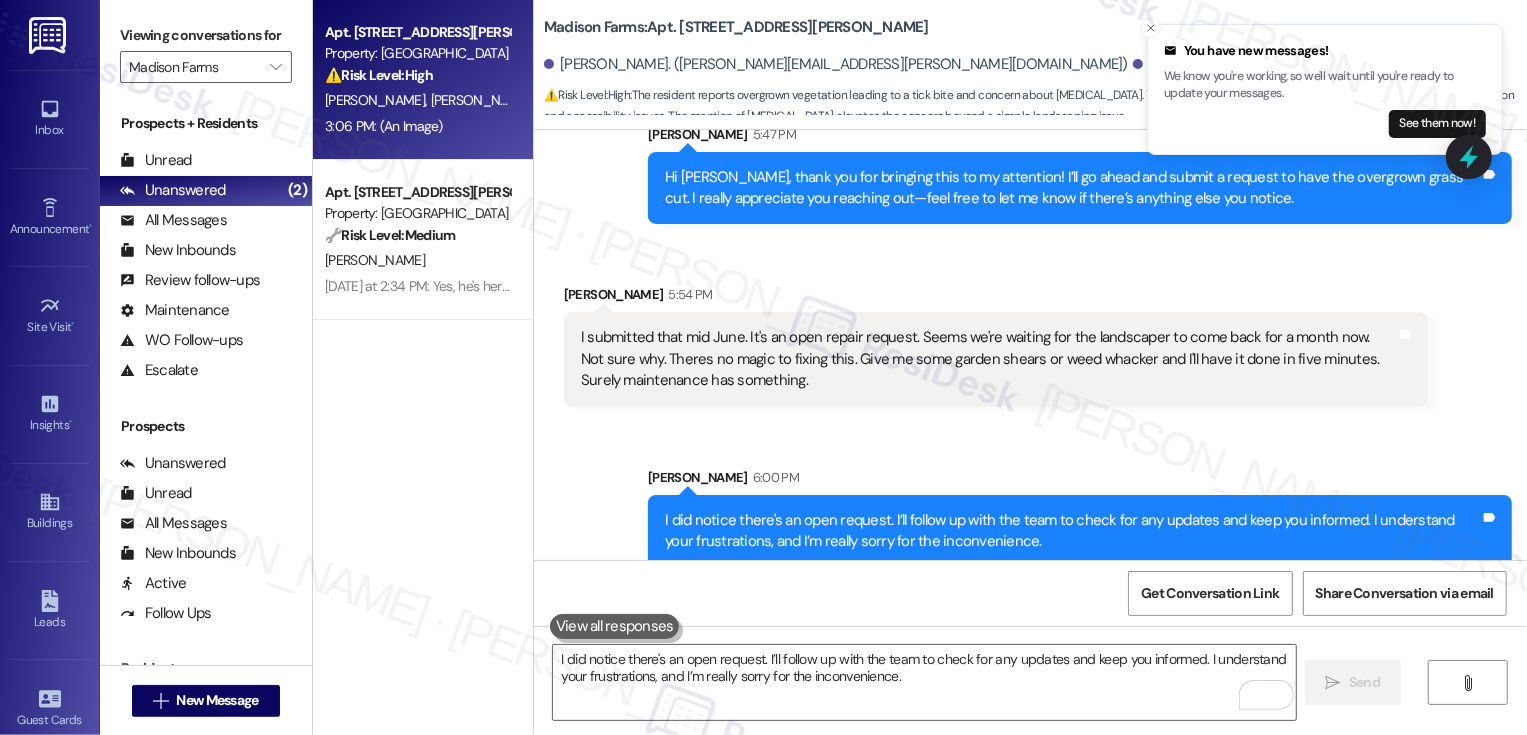 click on "Sent via SMS Sarah 6:00 PM I did notice there's an open request. I’ll follow up with the team to check for any updates and keep you informed. I understand your frustrations, and I’m really sorry for the inconvenience. Tags and notes" at bounding box center [1030, 502] 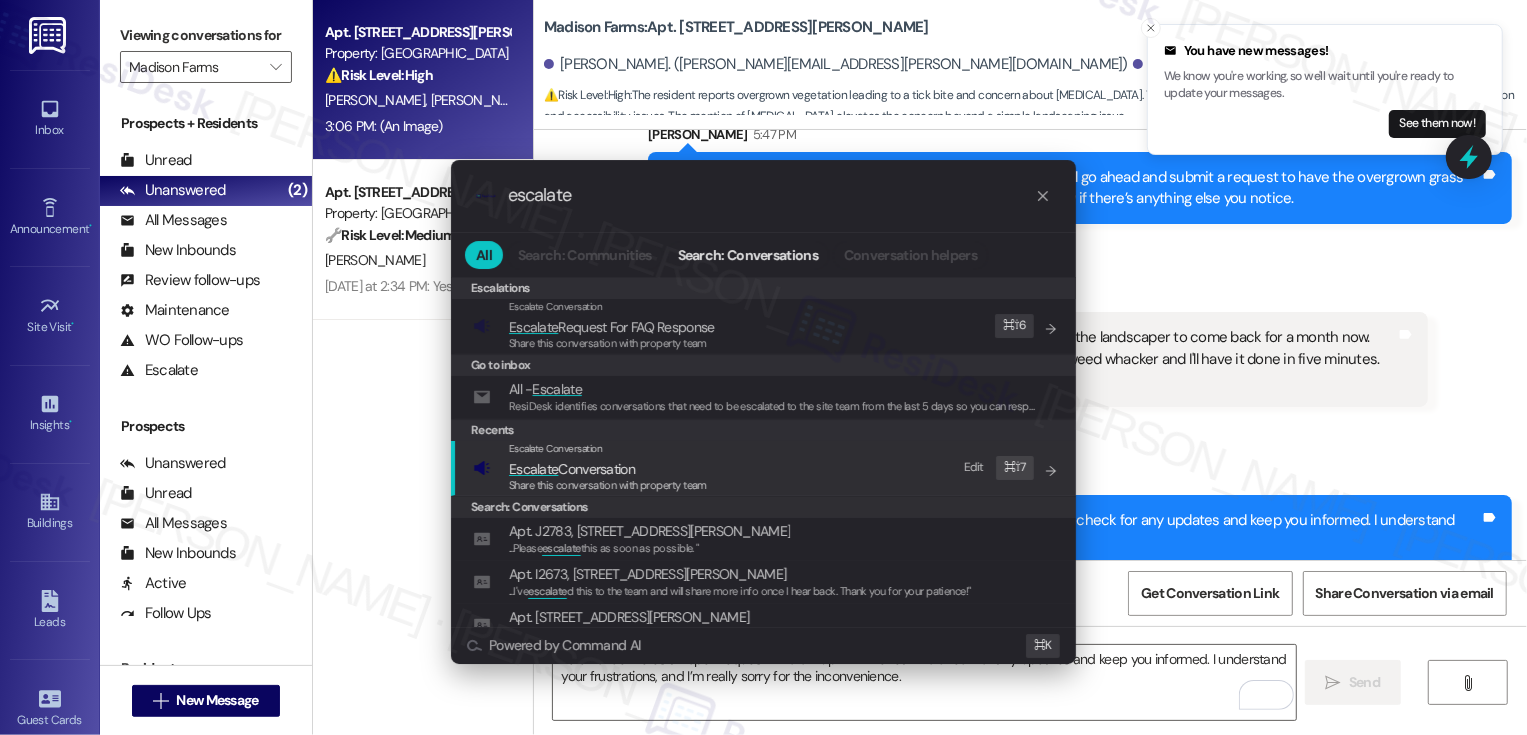 type on "escalate" 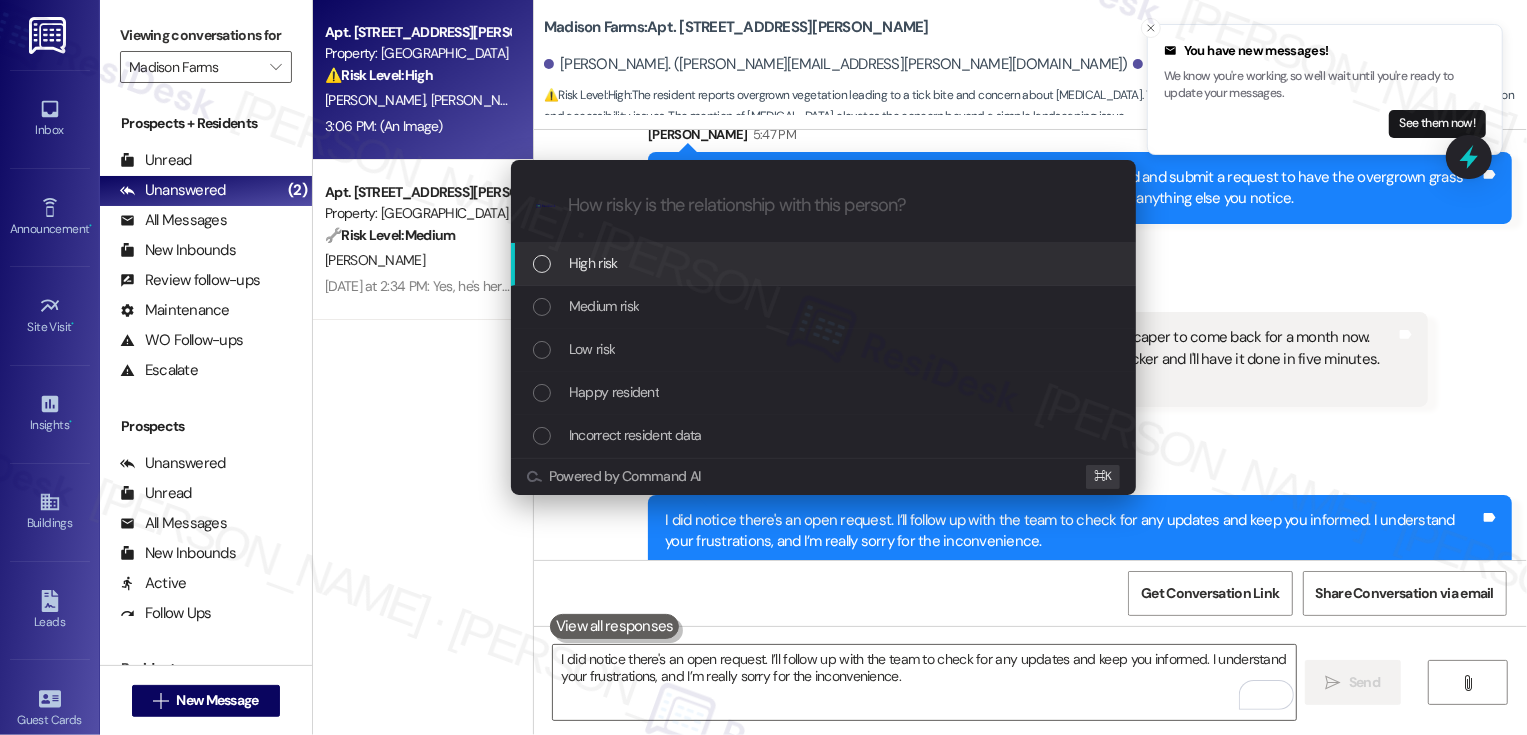 click on "Low risk" at bounding box center [592, 349] 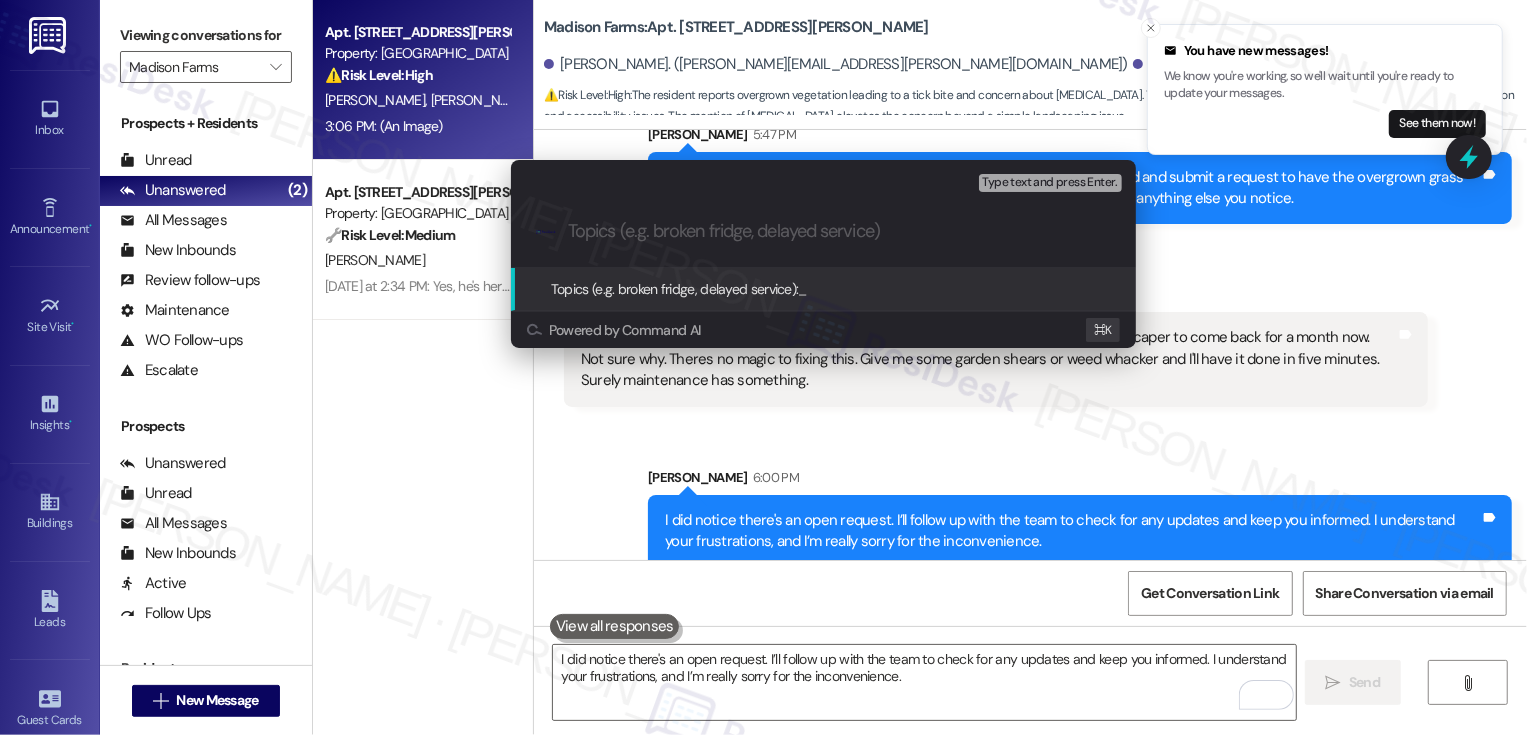 type on "F" 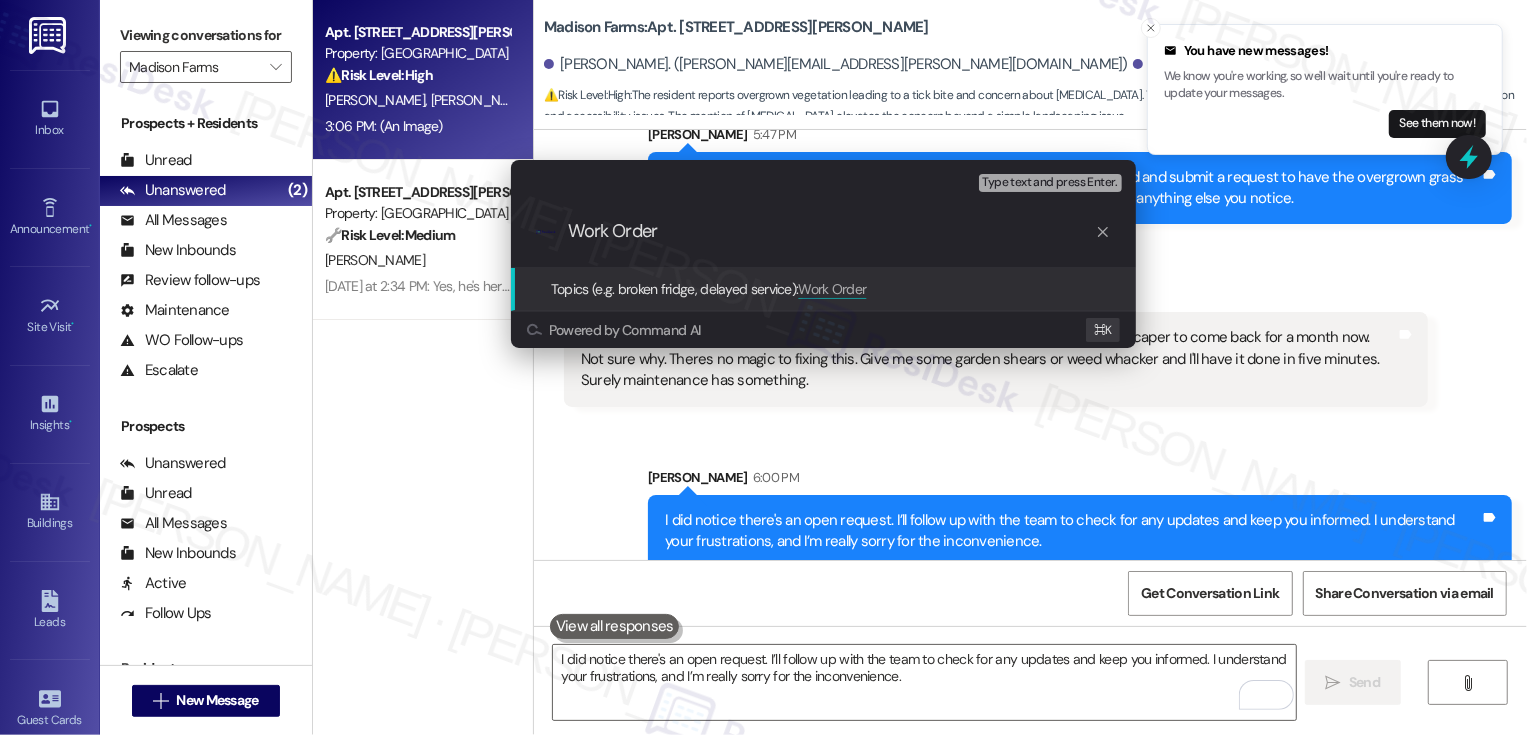 paste on "21899" 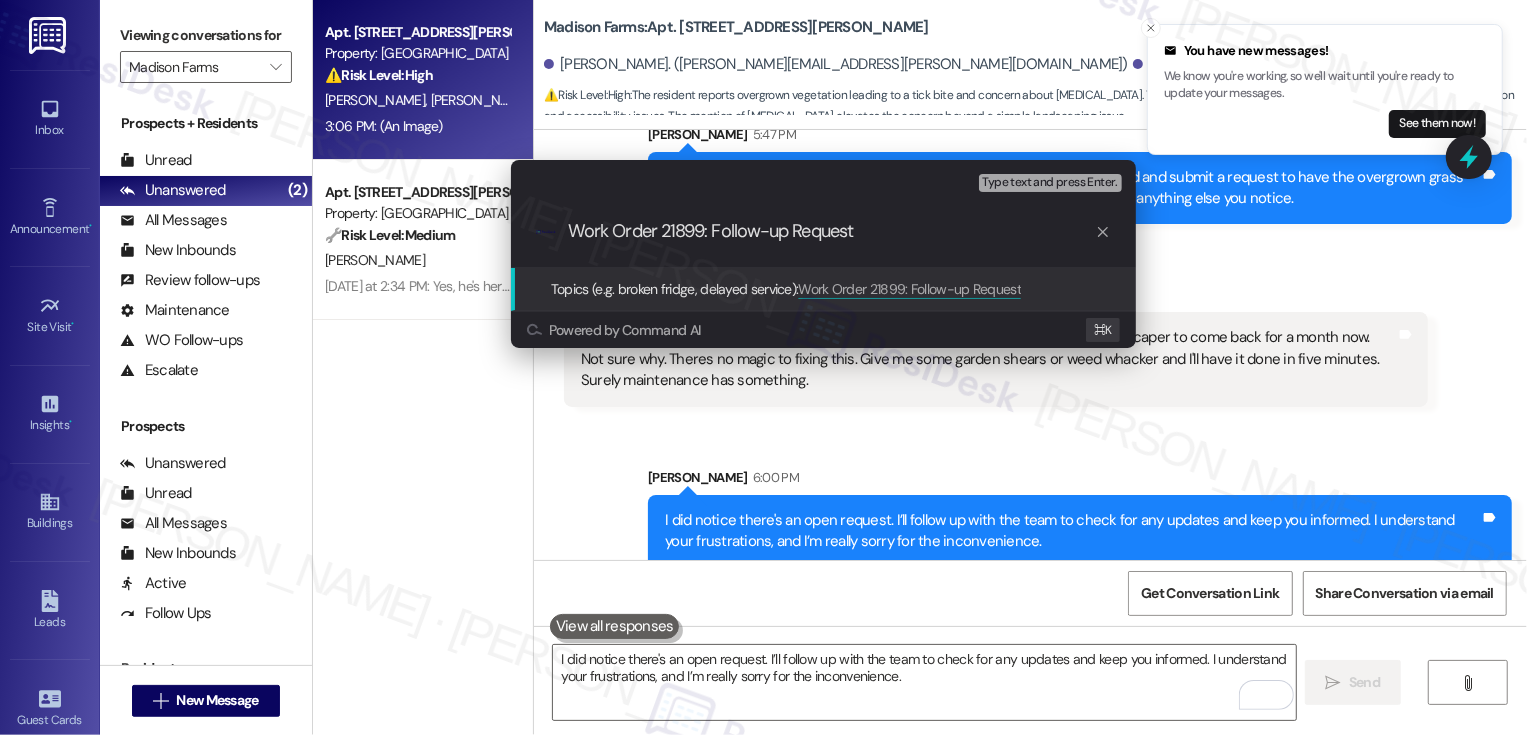 type on "Work Order 21899: Follow-up Request" 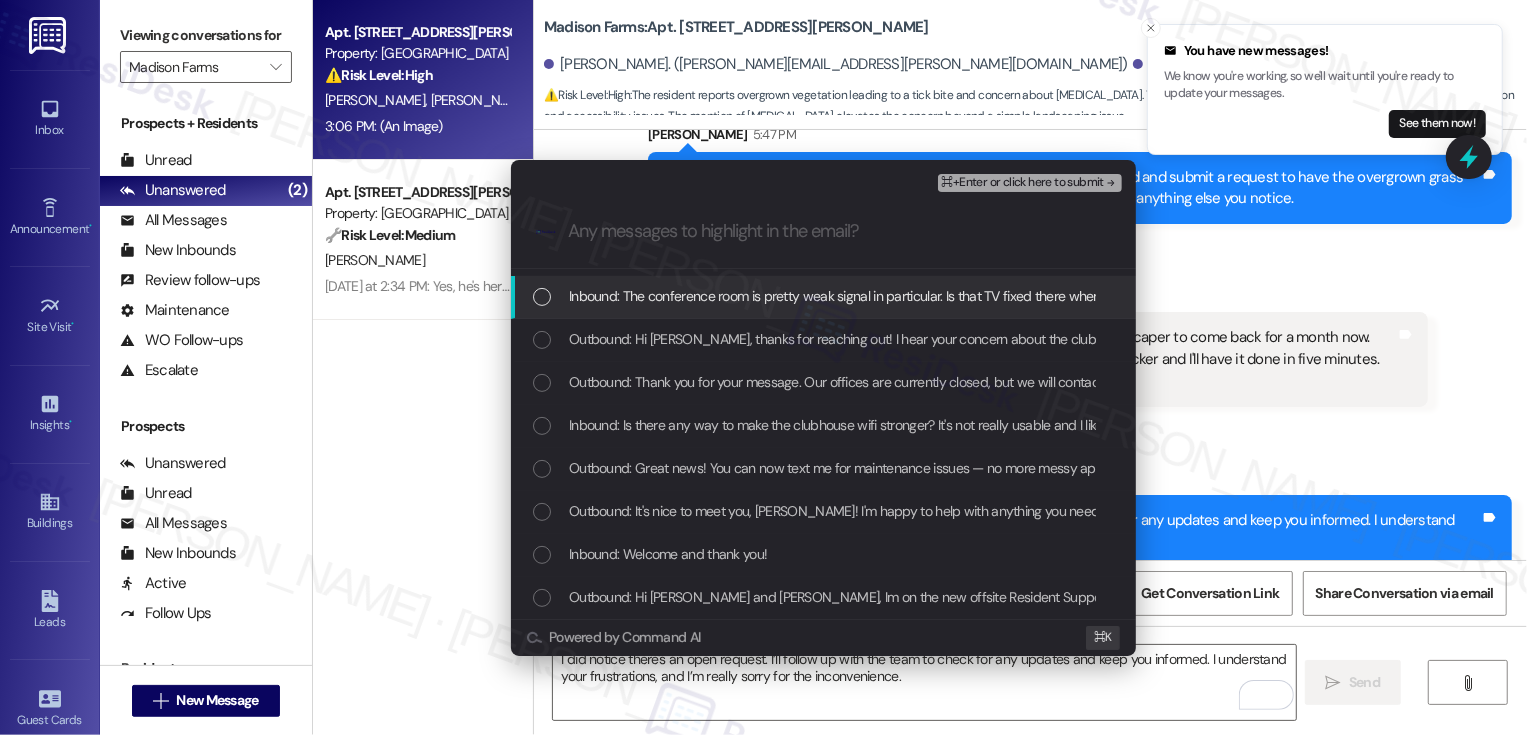 scroll, scrollTop: 0, scrollLeft: 0, axis: both 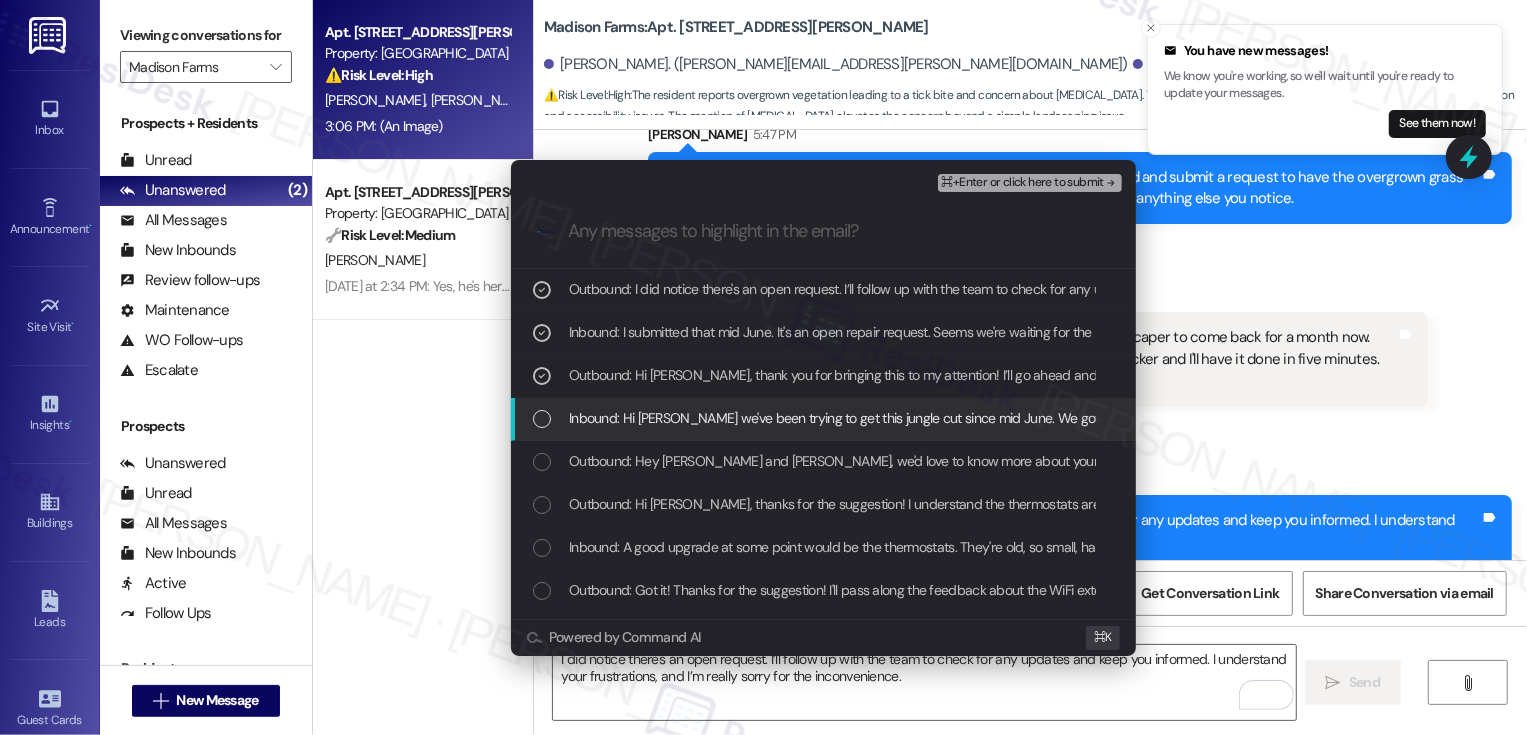click on "Inbound: Hi Jane we've been trying to get this jungle cut since mid June. We got a tick on our leg finally. We can't get in or out of the car without stepping in it or driving the car away. Lyme is very serious. I don't understand why maintenance can't just whack these overgrown areas down or spray it to kill it." at bounding box center (1478, 418) 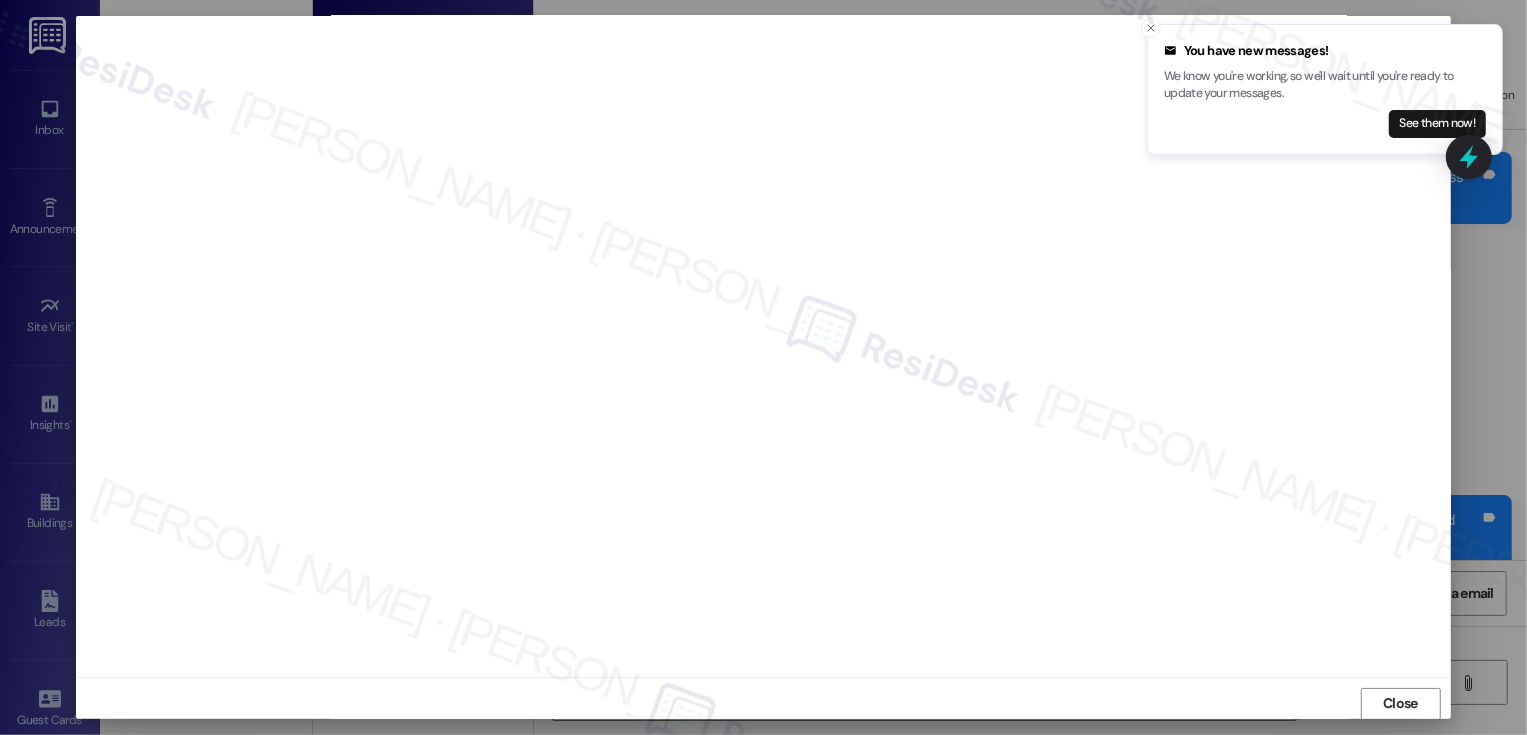 scroll, scrollTop: 11, scrollLeft: 0, axis: vertical 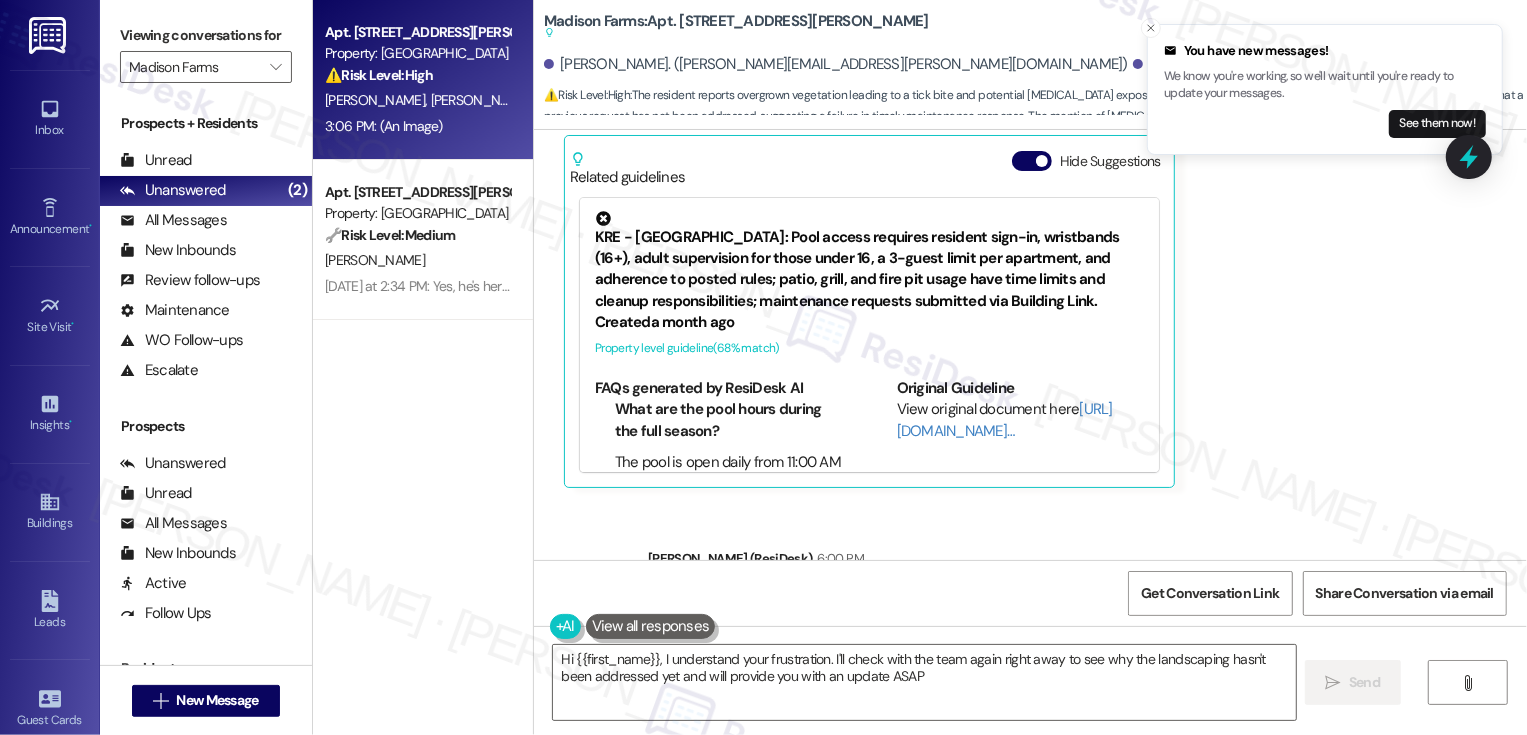 type on "Hi {{first_name}}, I understand your frustration. I'll check with the team again right away to see why the landscaping hasn't been addressed yet and will provide you with an update ASAP." 